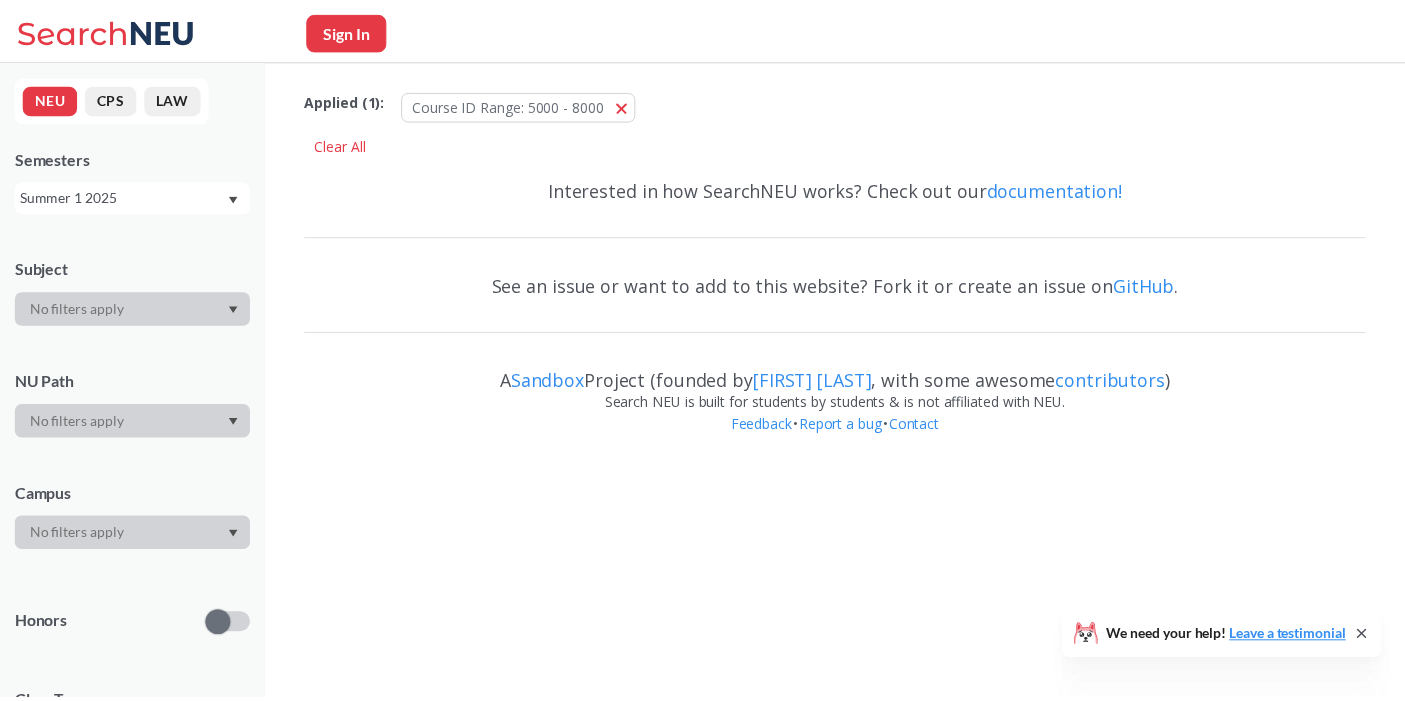 scroll, scrollTop: 0, scrollLeft: 0, axis: both 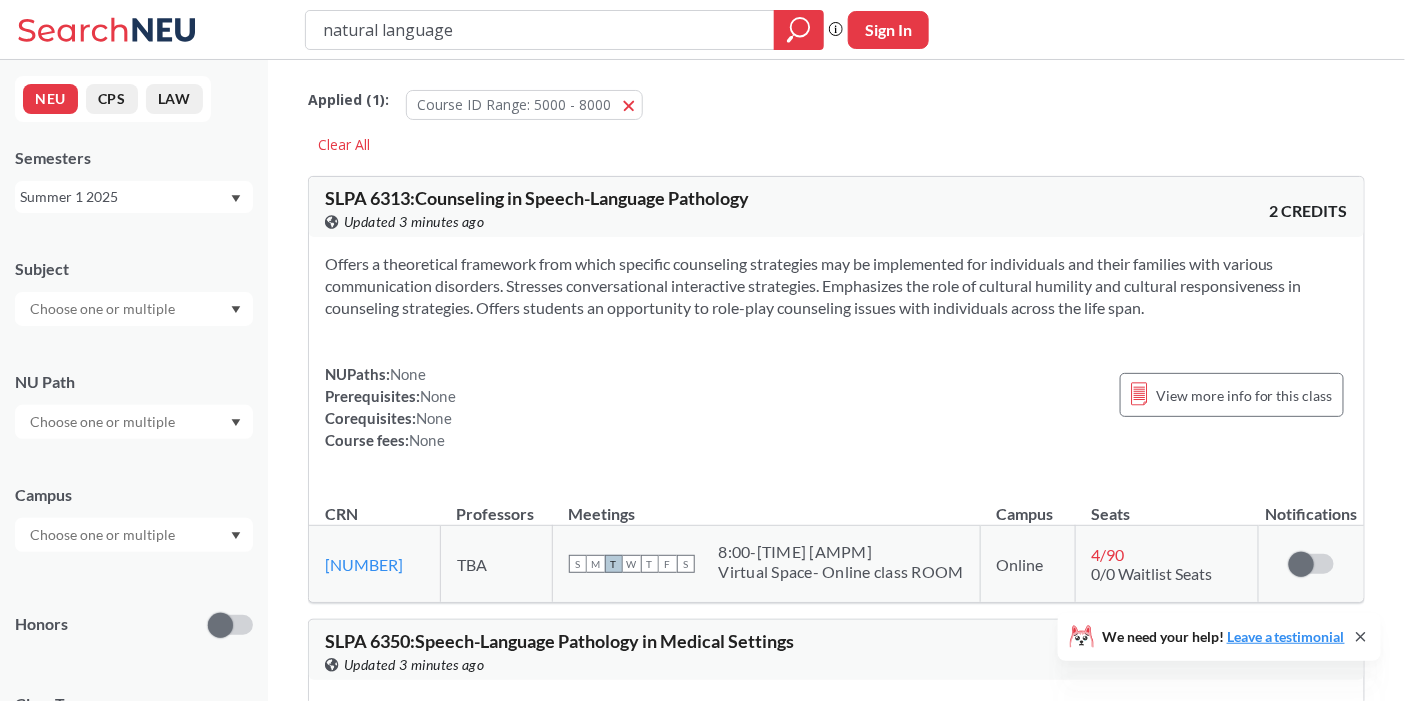 click on "natural language" at bounding box center (540, 30) 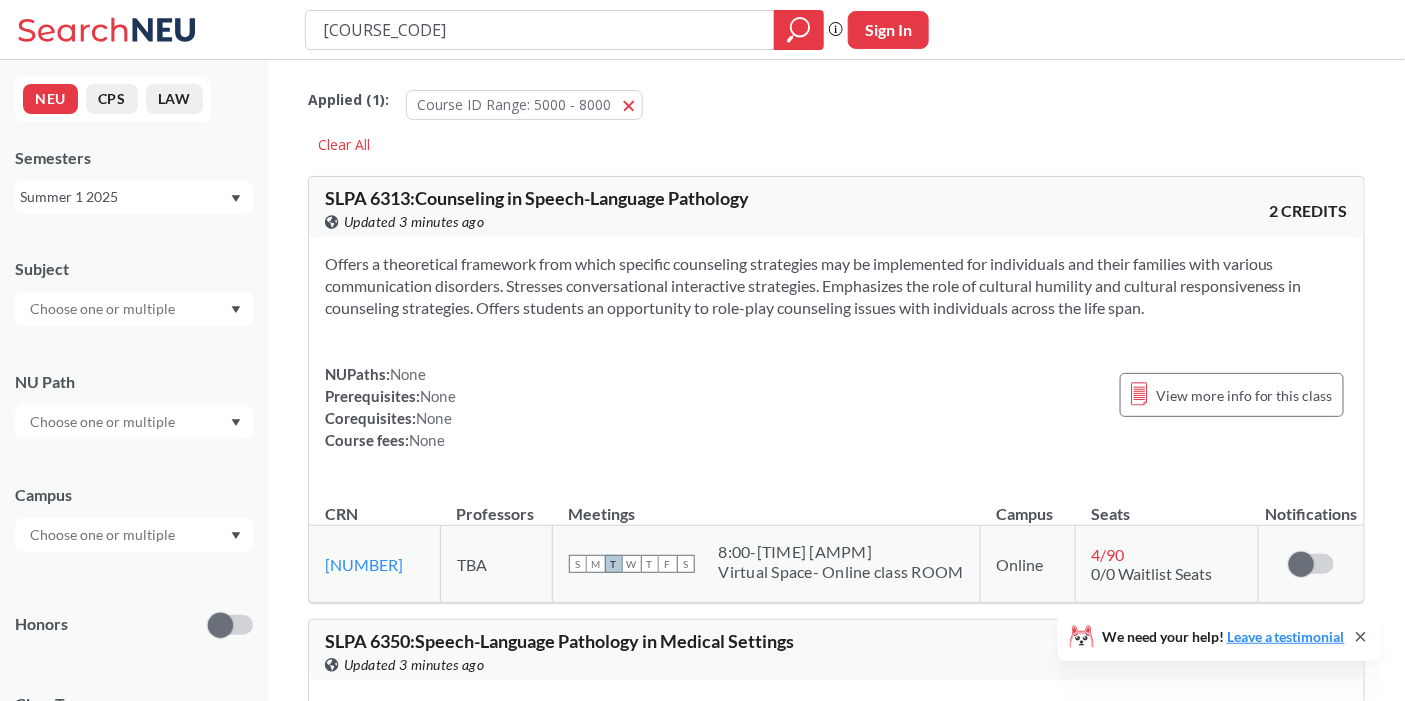 type on "[COURSE_CODE]" 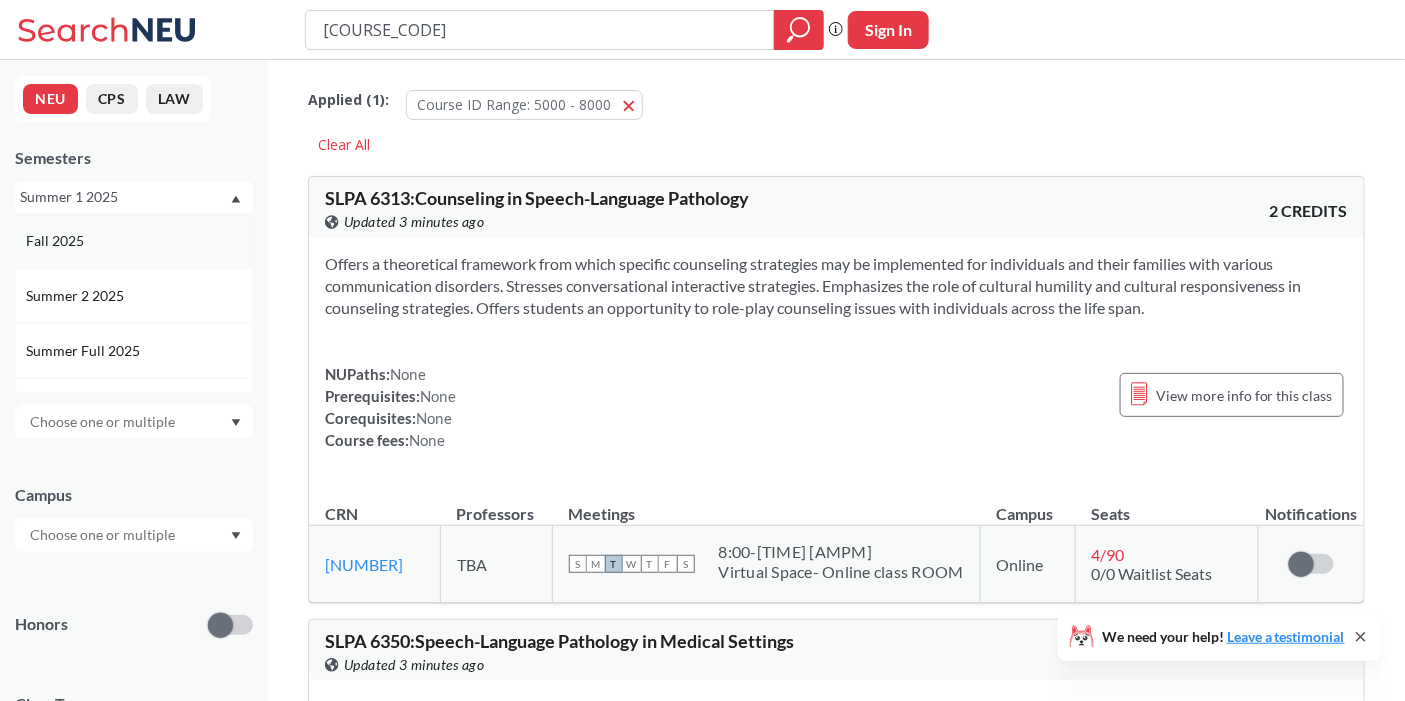 click on "Fall 2025" at bounding box center (139, 241) 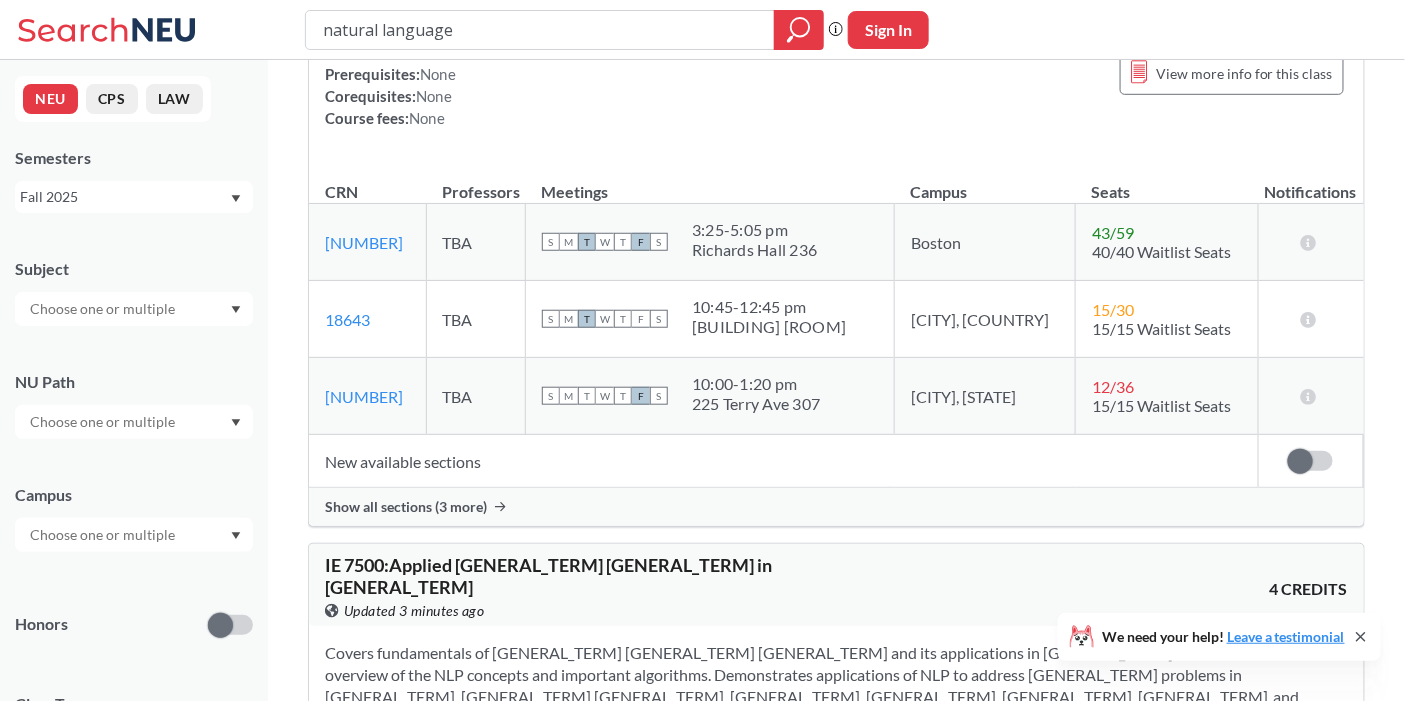 scroll, scrollTop: 560, scrollLeft: 0, axis: vertical 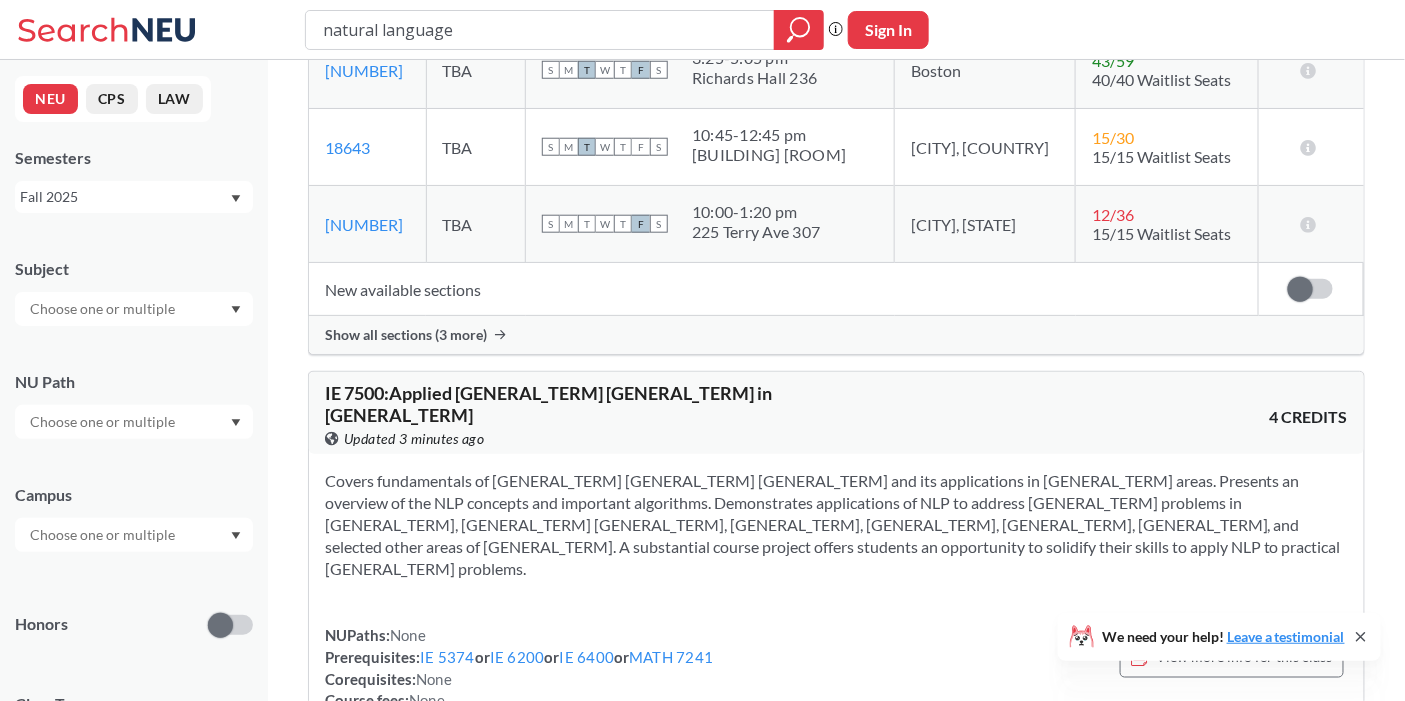 click on "natural language" at bounding box center [540, 30] 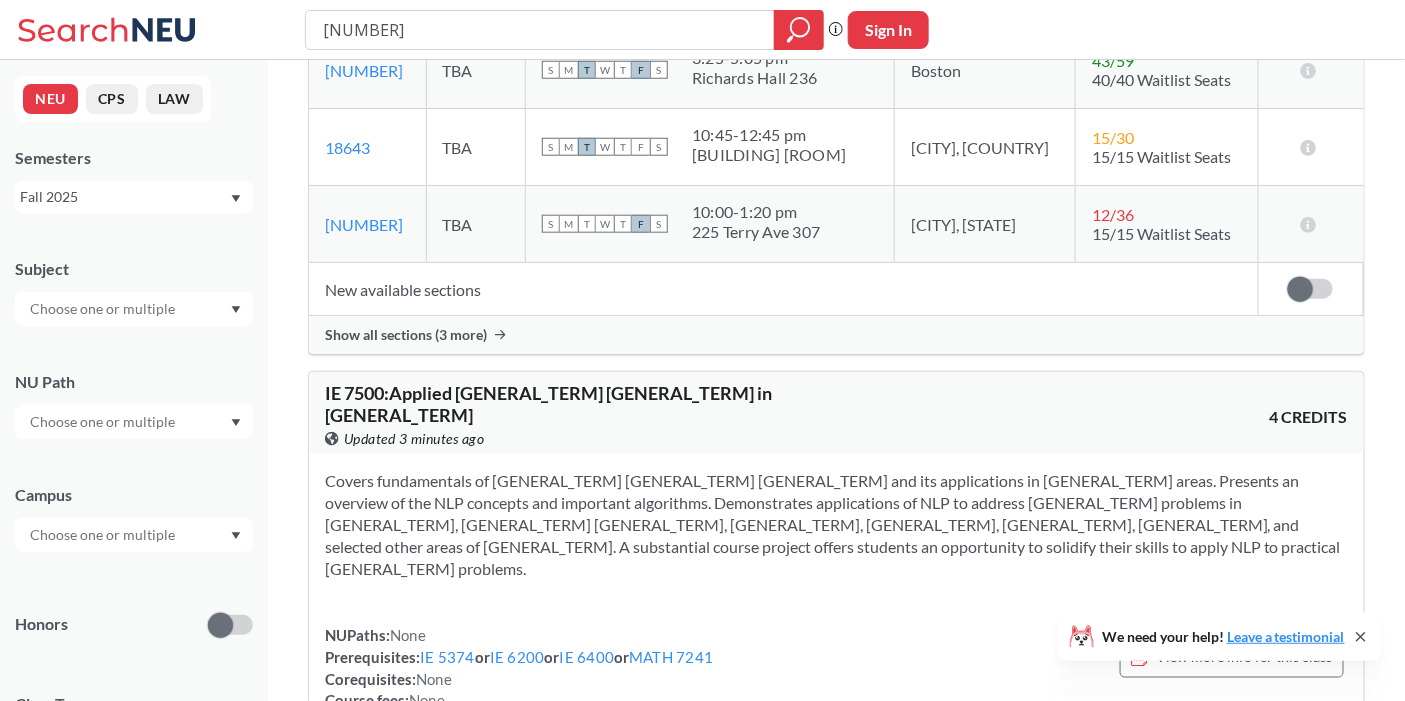 type on "5180" 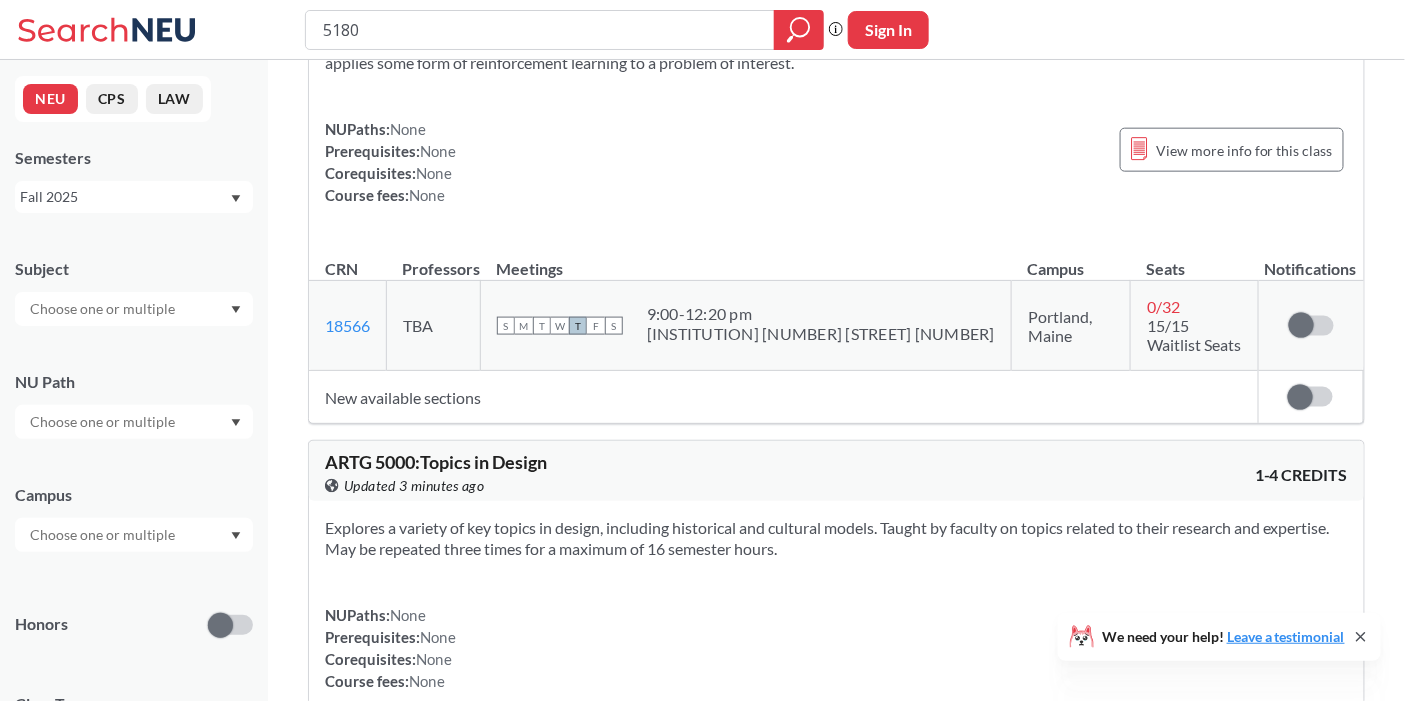 scroll, scrollTop: 727, scrollLeft: 0, axis: vertical 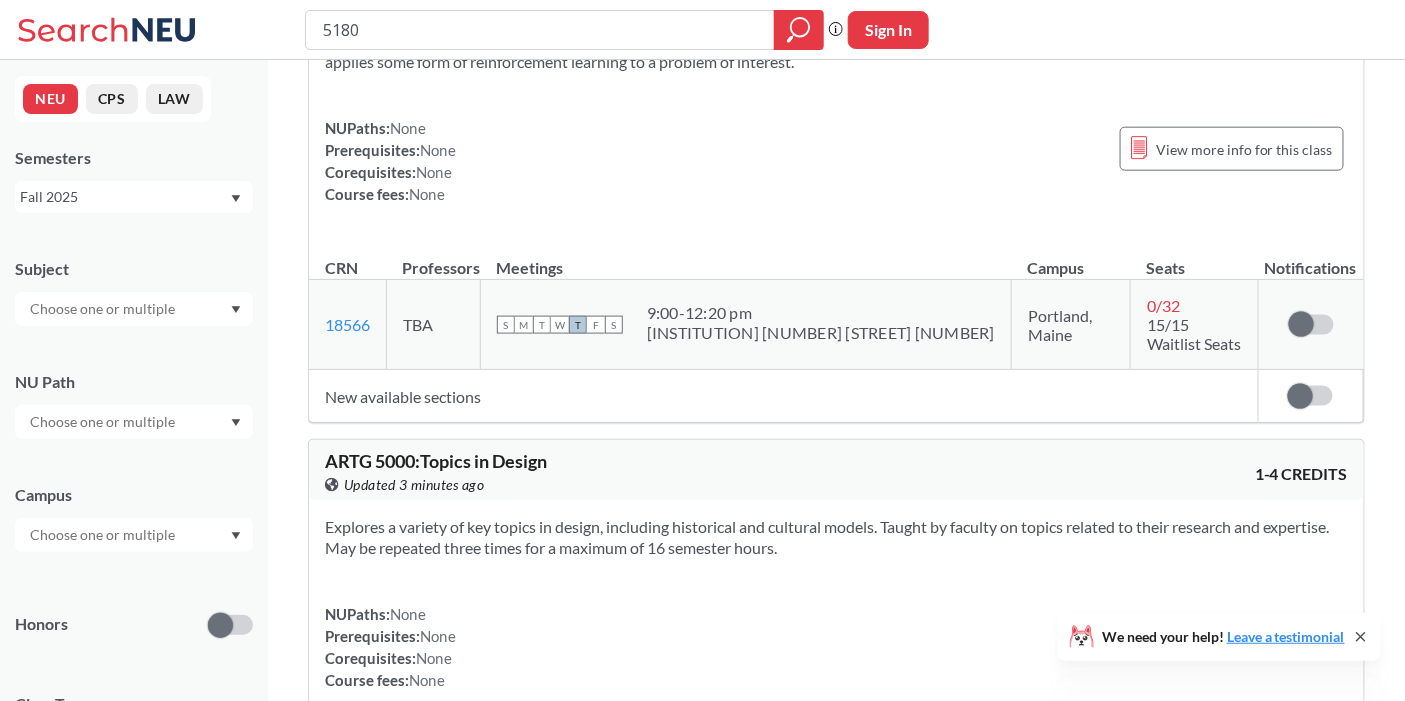 click on "5180" at bounding box center (540, 30) 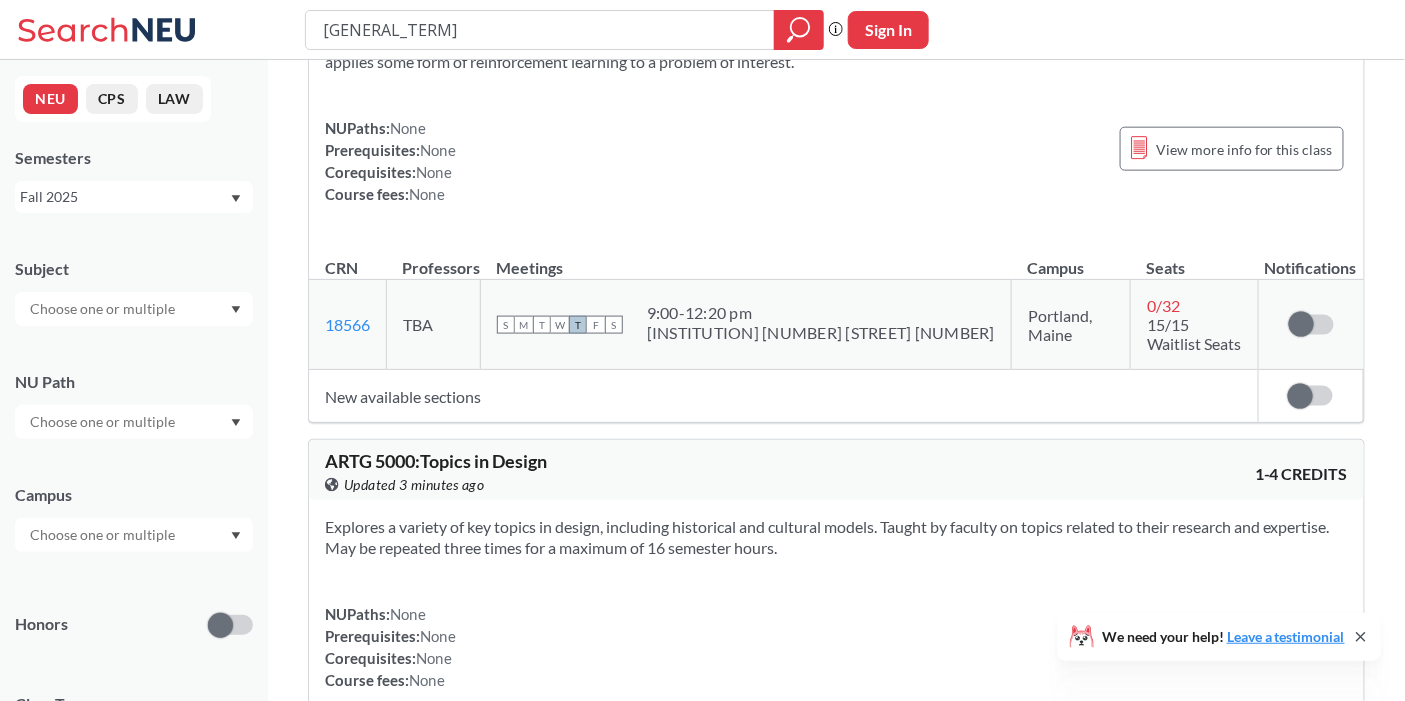 type on "[GENERAL_TERM]" 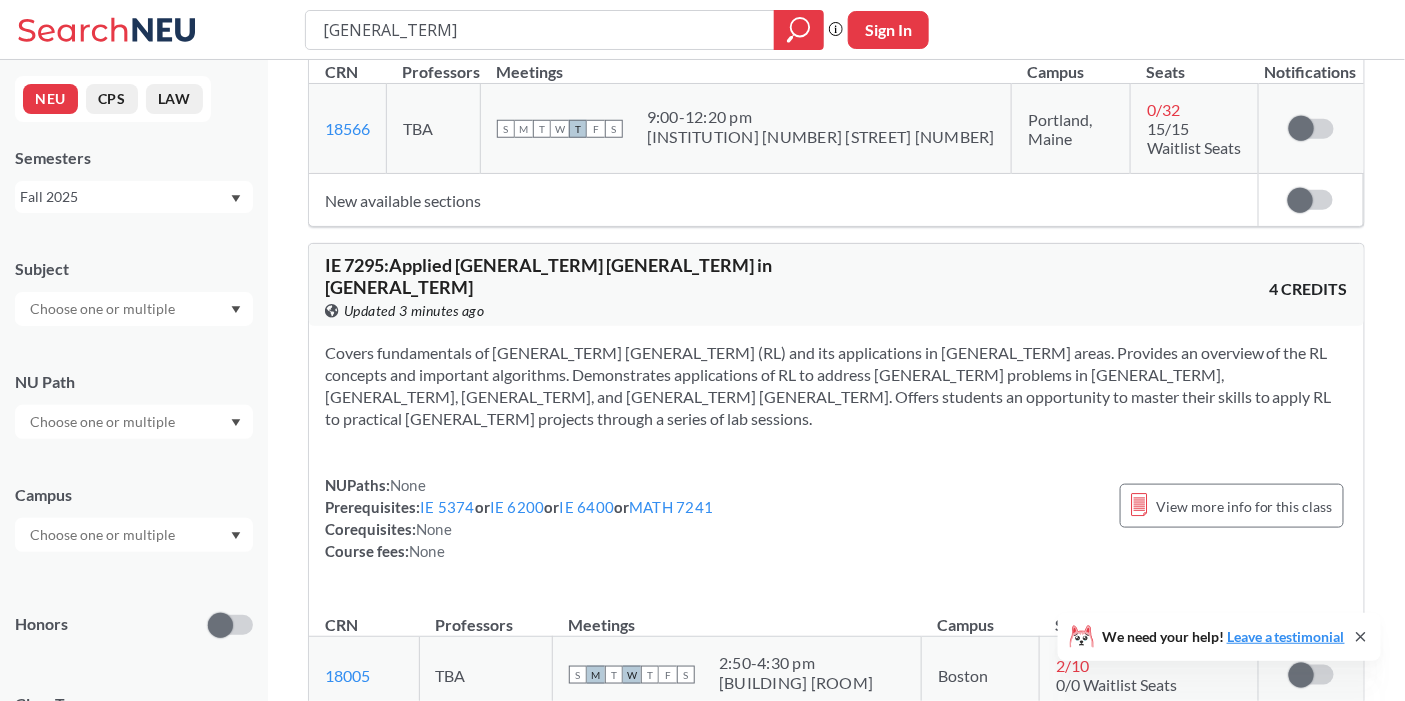 scroll, scrollTop: 593, scrollLeft: 0, axis: vertical 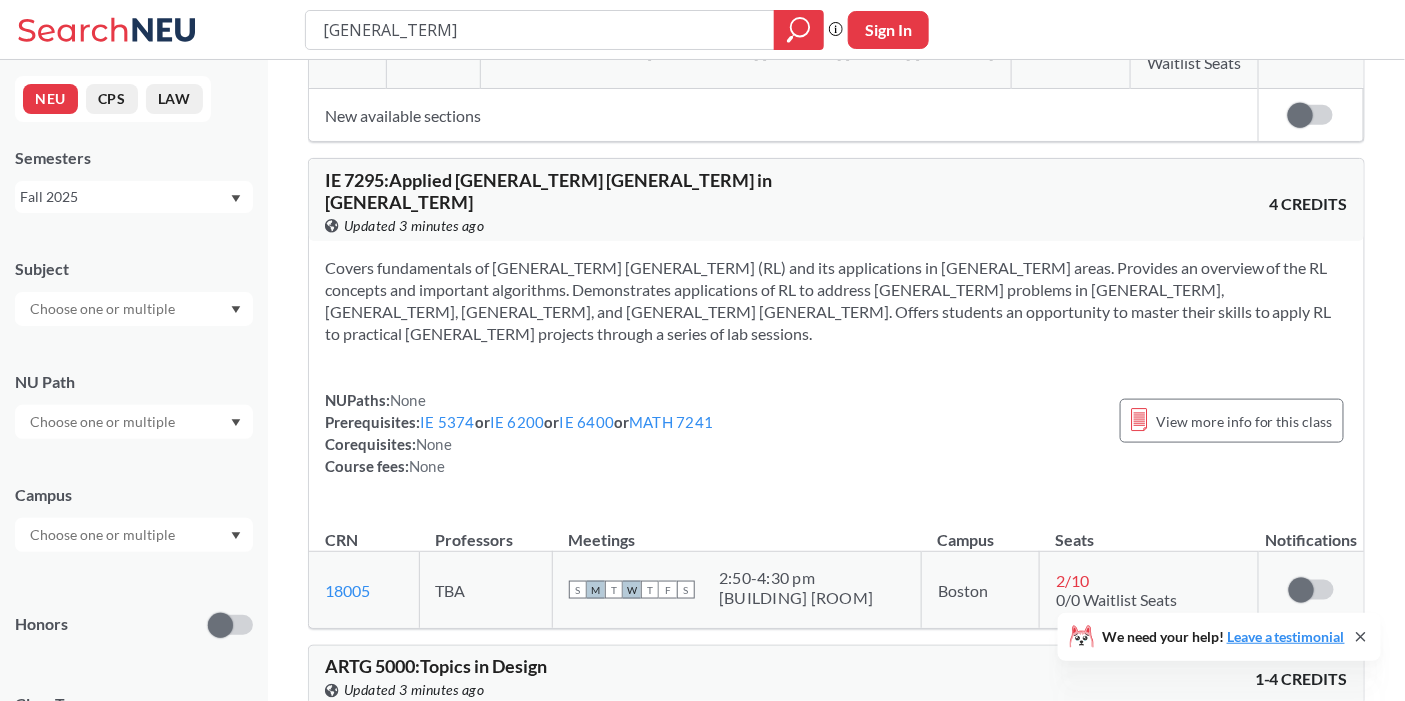 click on "IE 7295 : Applied Reinforcement Learning in Engineering" at bounding box center (548, 191) 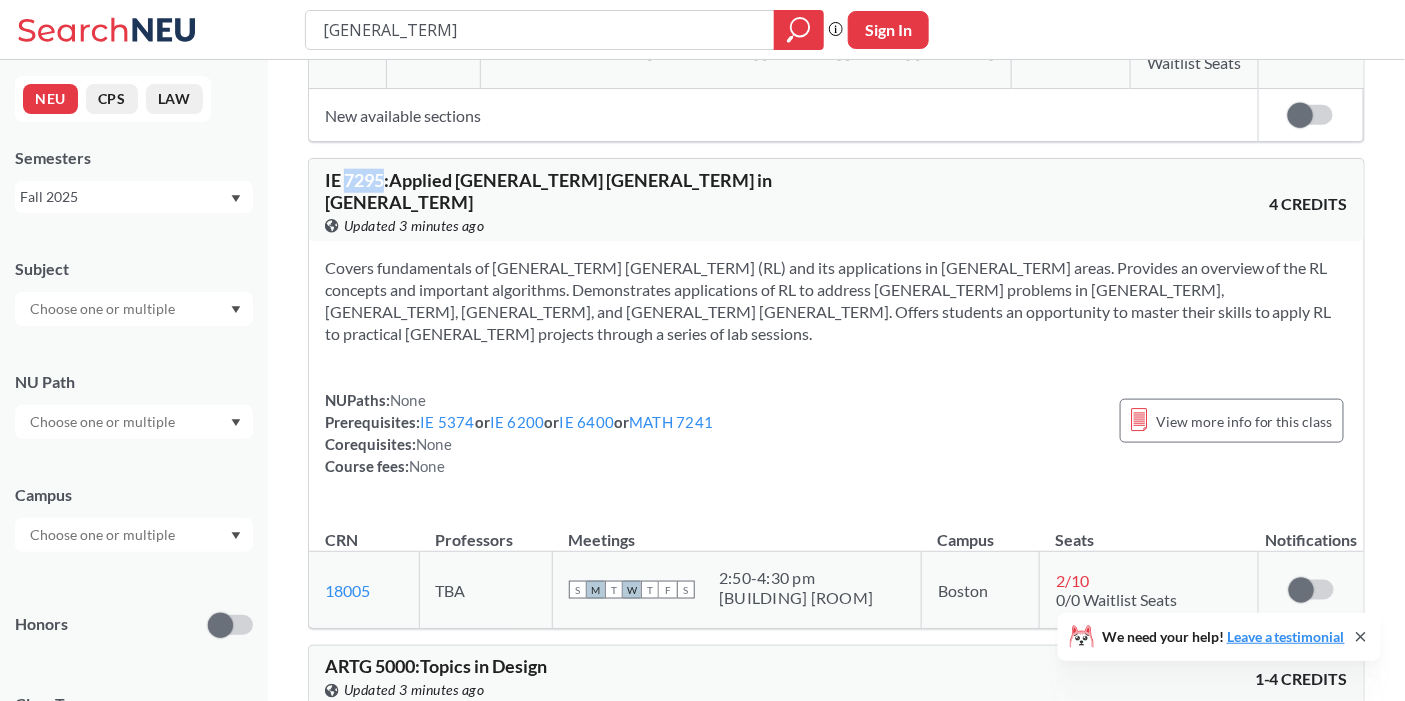 click on "IE 7295 : Applied Reinforcement Learning in Engineering" at bounding box center [548, 191] 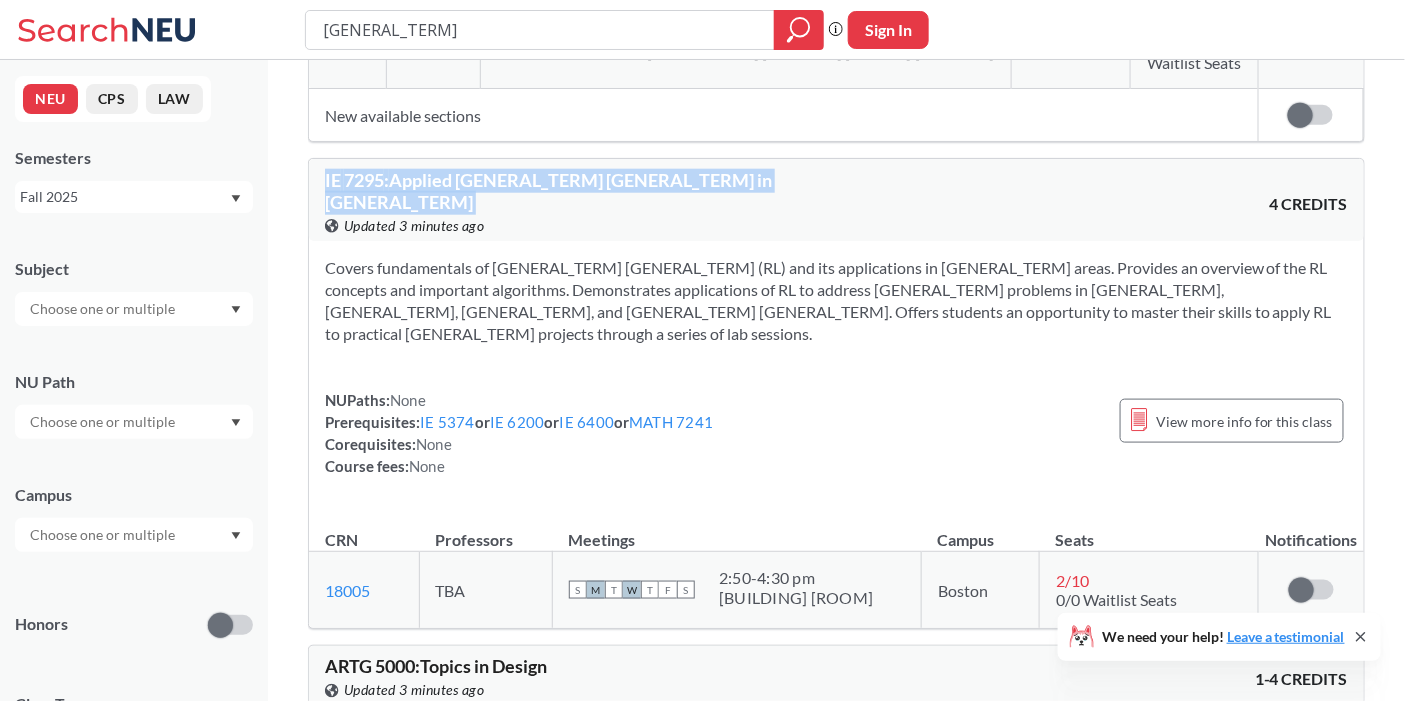 click on "IE 7295 : Applied Reinforcement Learning in Engineering" at bounding box center [548, 191] 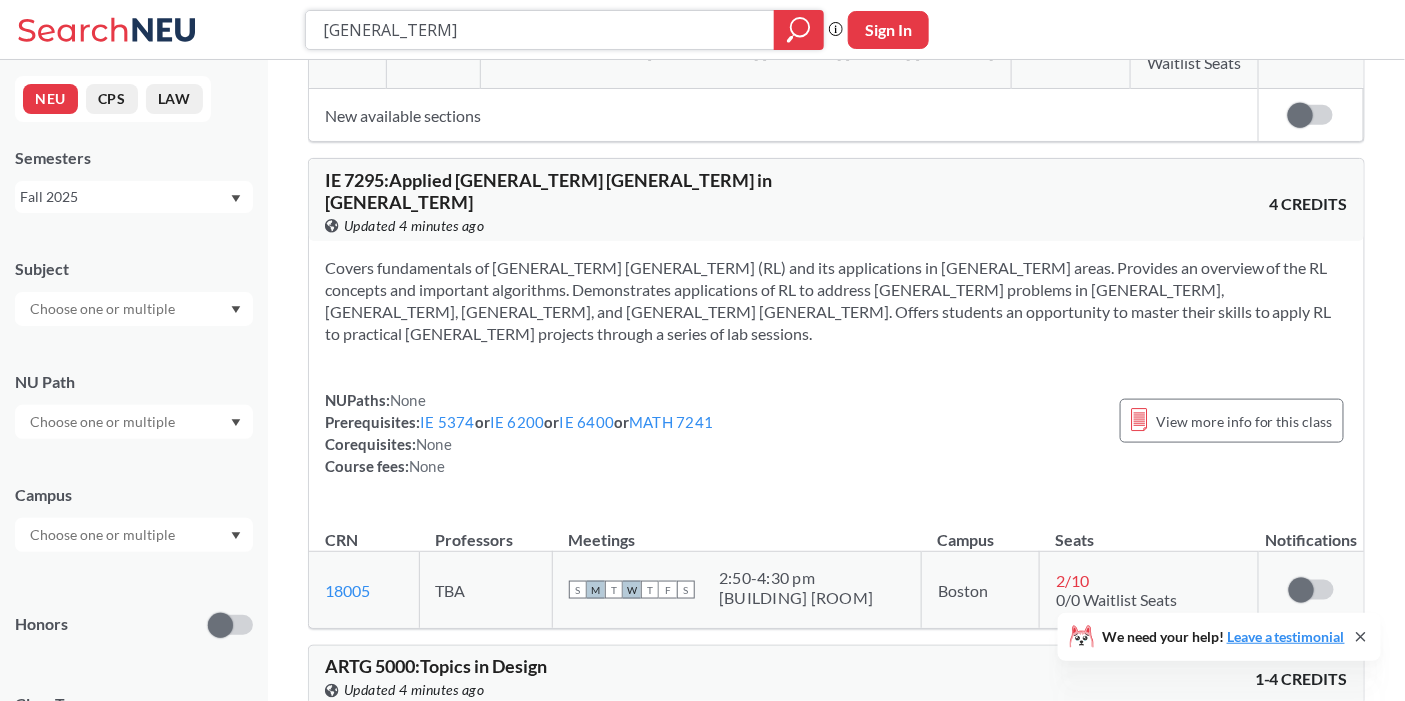 click on "[GENERAL_TERM]" at bounding box center (540, 30) 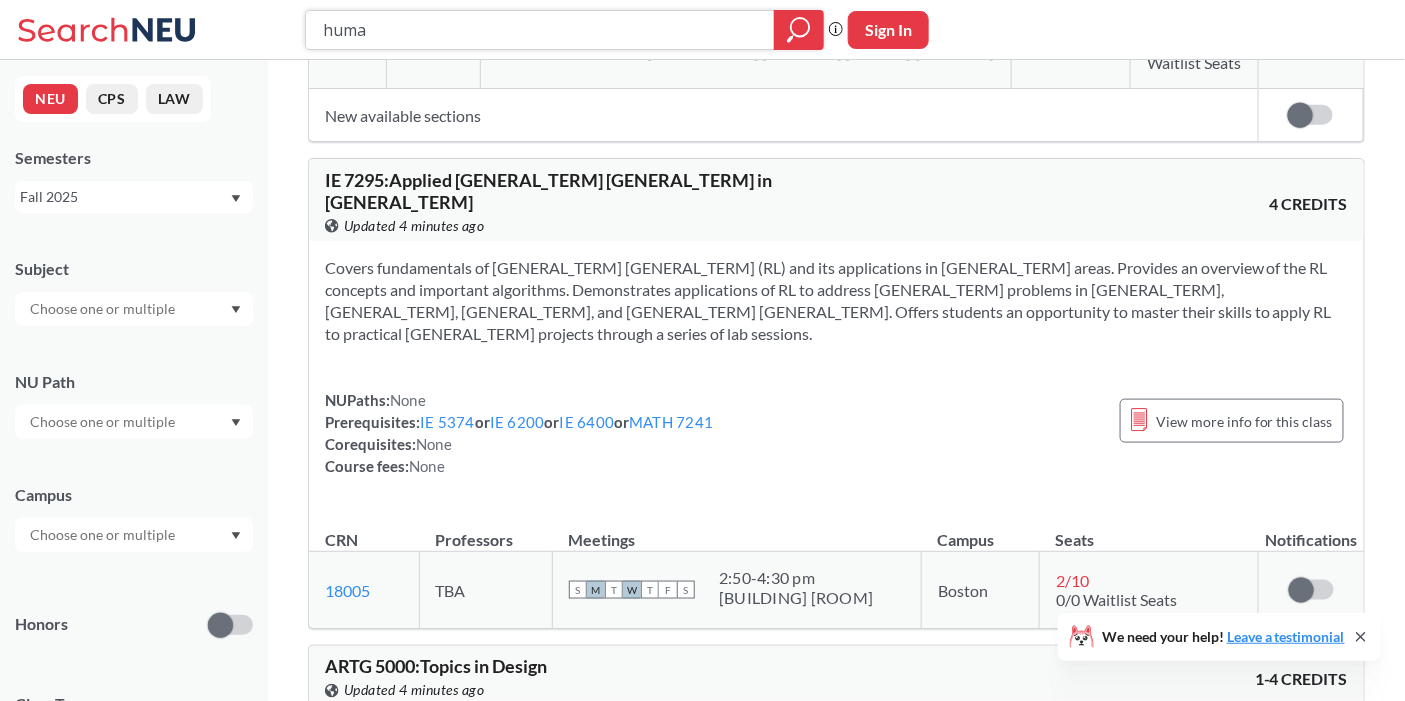 type on "[GENERAL_TERM]" 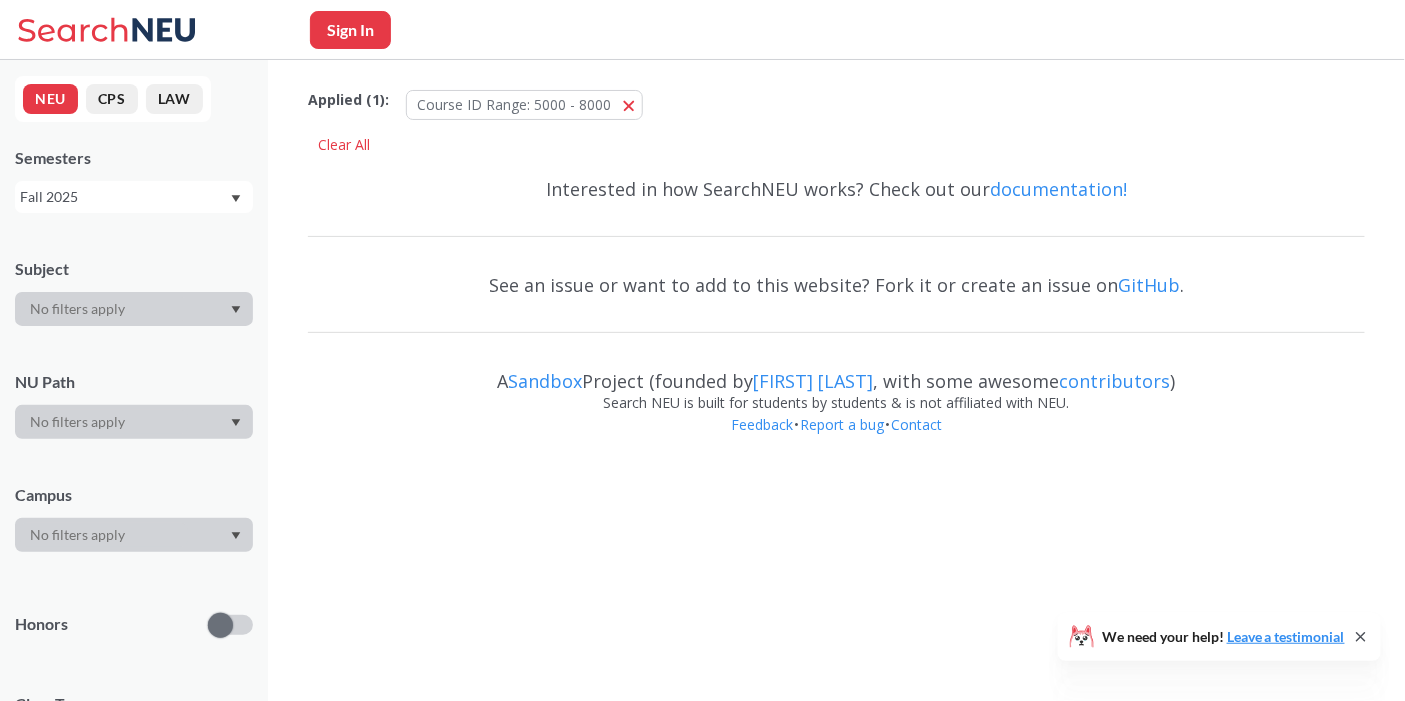 scroll, scrollTop: 0, scrollLeft: 0, axis: both 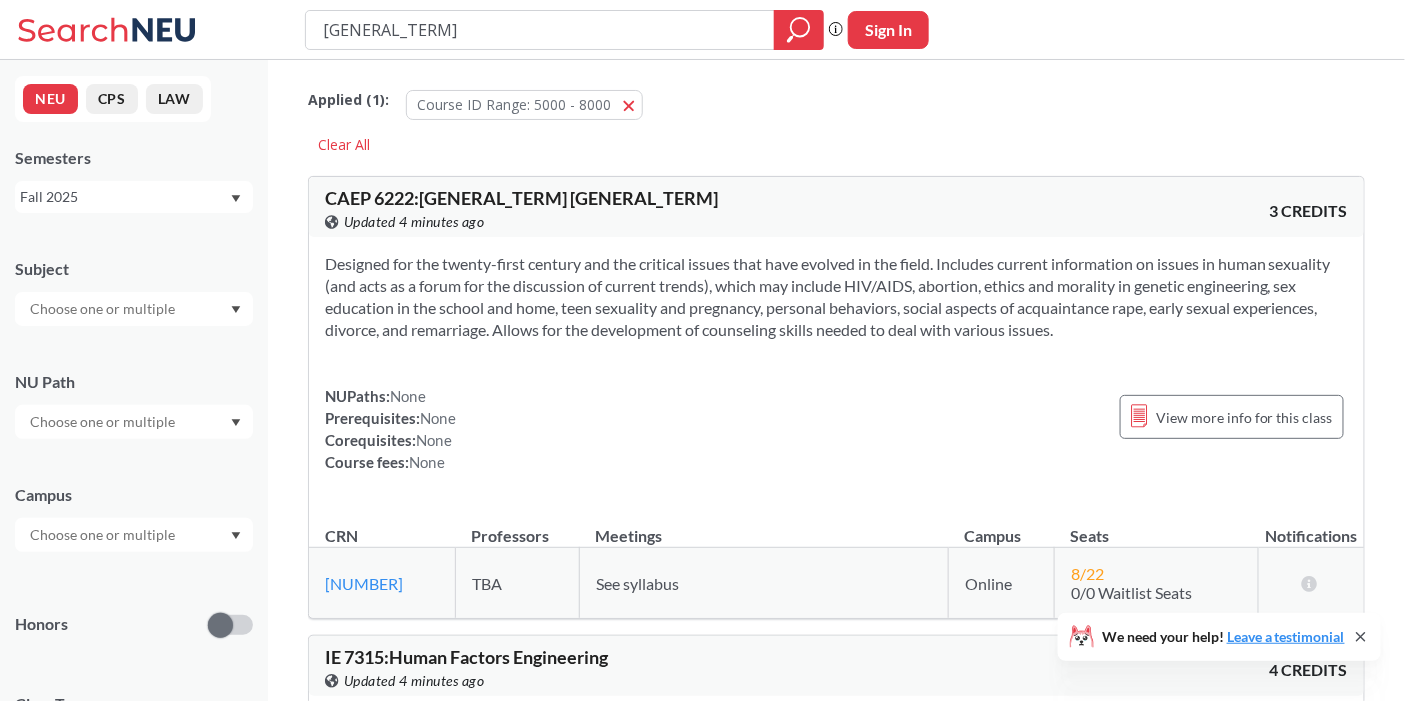 click on "[GENERAL_TERM]" at bounding box center [540, 30] 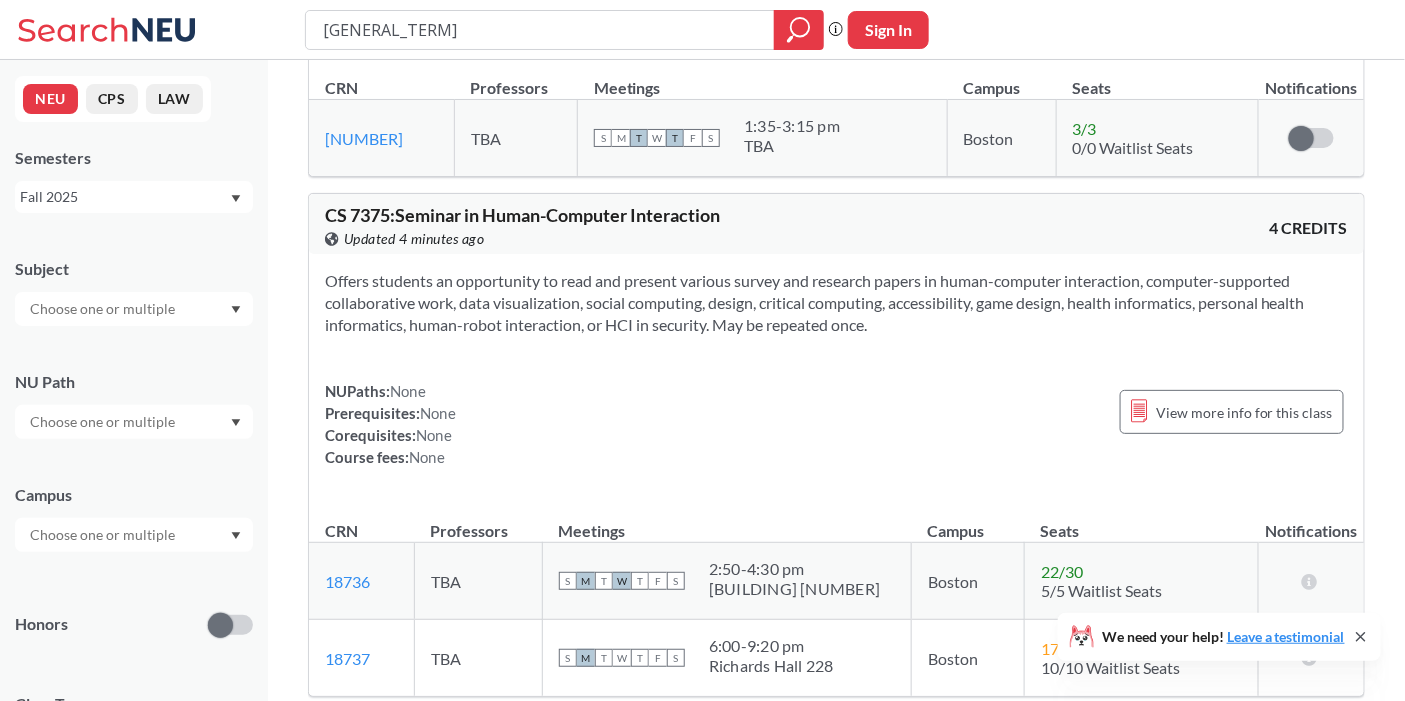 scroll, scrollTop: 3207, scrollLeft: 0, axis: vertical 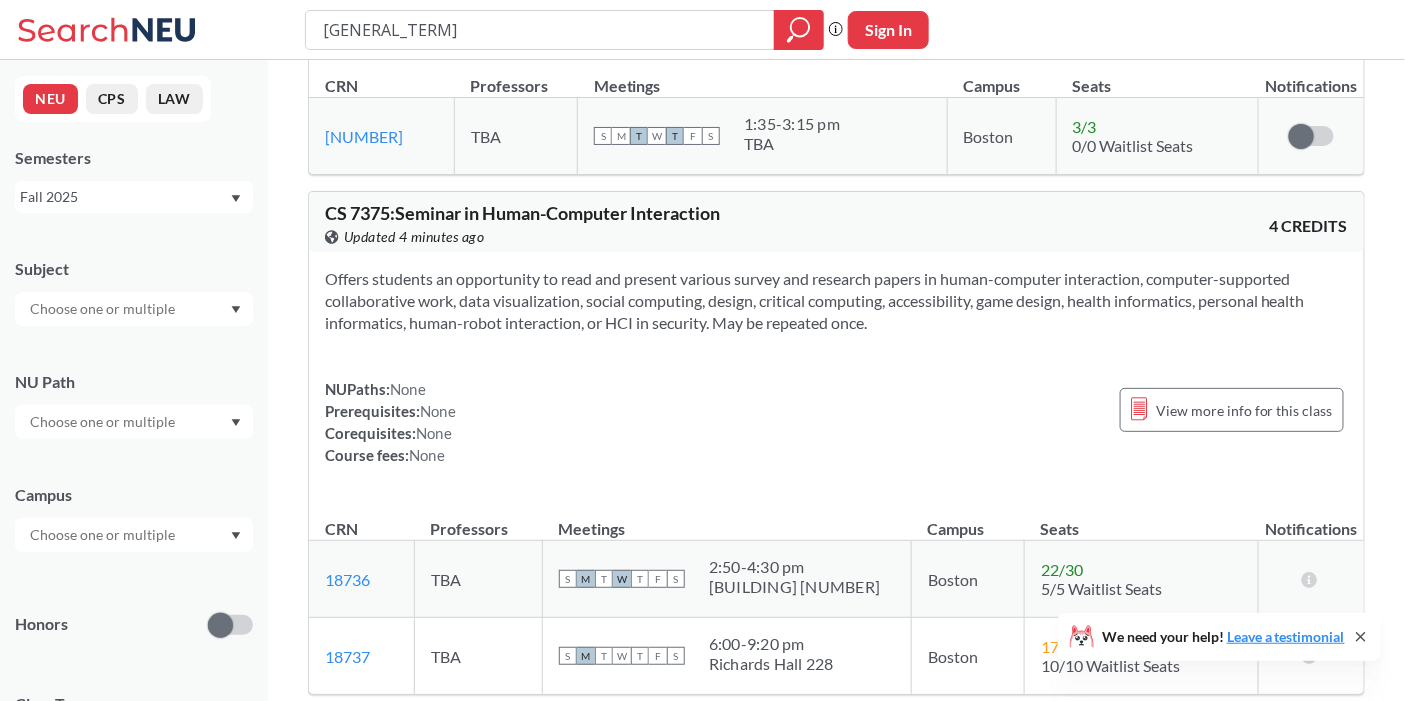 click on "[DEPARTMENT] [COURSE_CODE] : Seminar in [GENERAL_TERM]-[GENERAL_TERM] [GENERAL_TERM]" at bounding box center [522, 213] 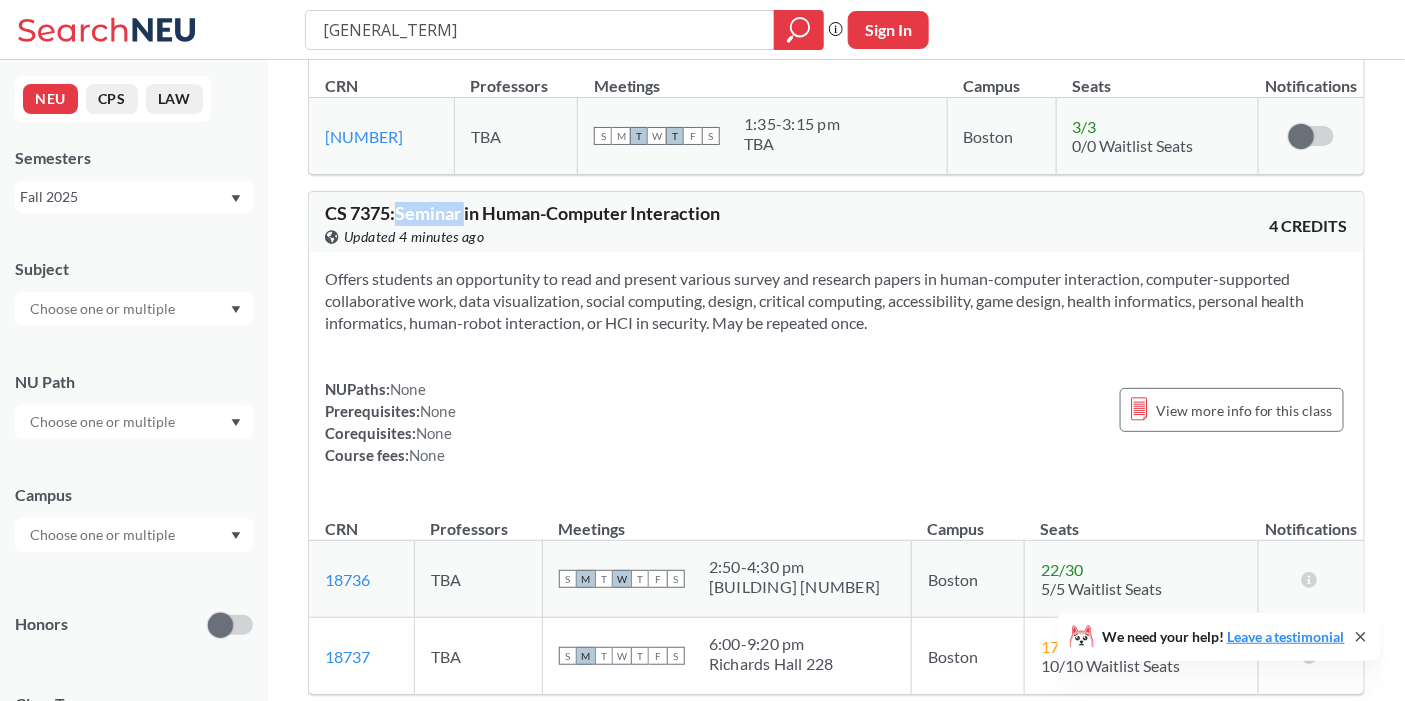 click on "[DEPARTMENT] [COURSE_CODE] : Seminar in [GENERAL_TERM]-[GENERAL_TERM] [GENERAL_TERM]" at bounding box center [522, 213] 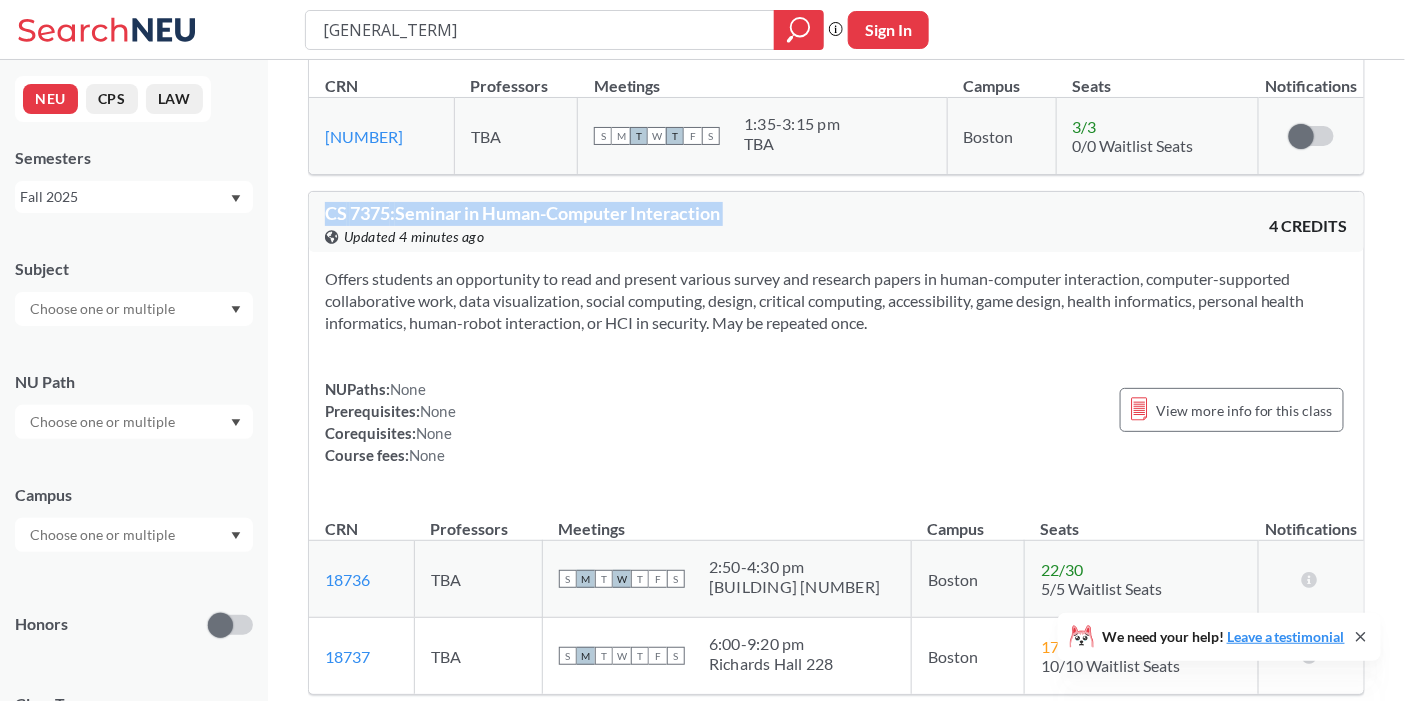 click on "[DEPARTMENT] [COURSE_CODE] : Seminar in [GENERAL_TERM]-[GENERAL_TERM] [GENERAL_TERM]" at bounding box center [522, 213] 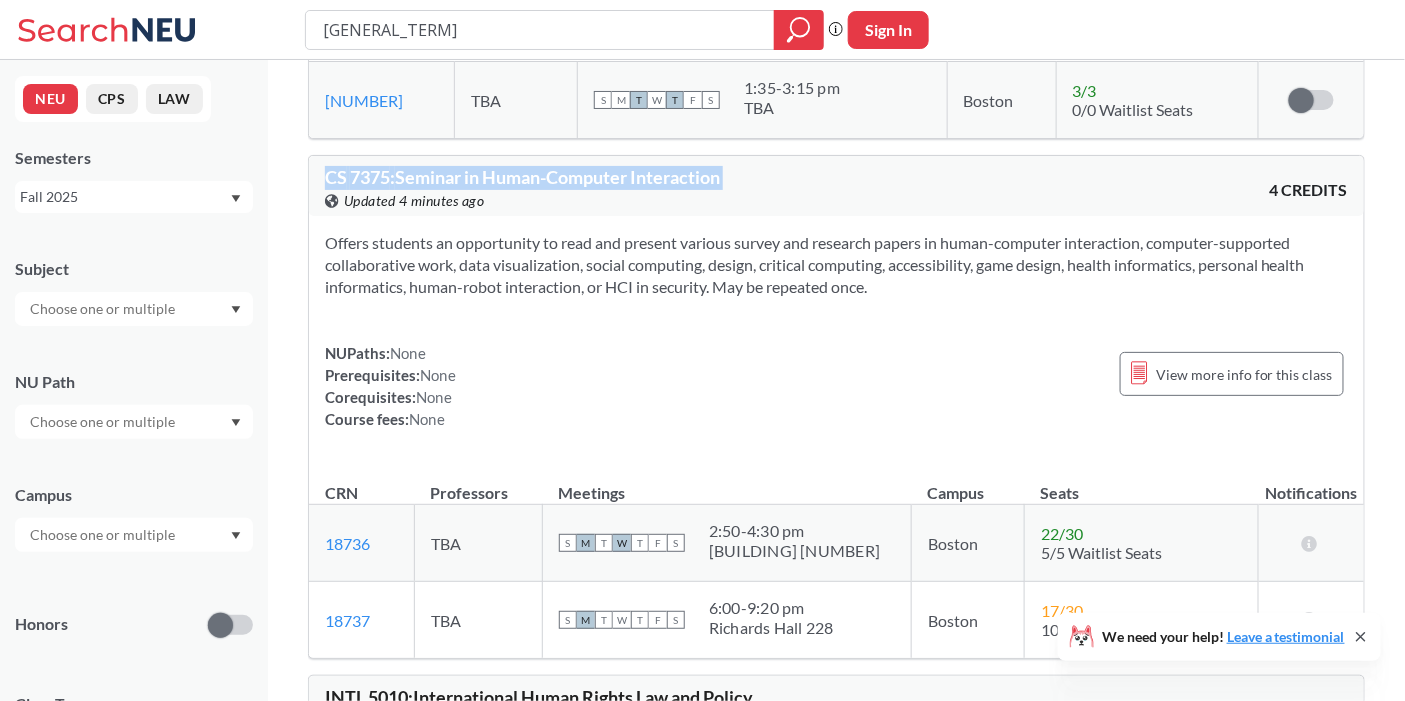 scroll, scrollTop: 3247, scrollLeft: 0, axis: vertical 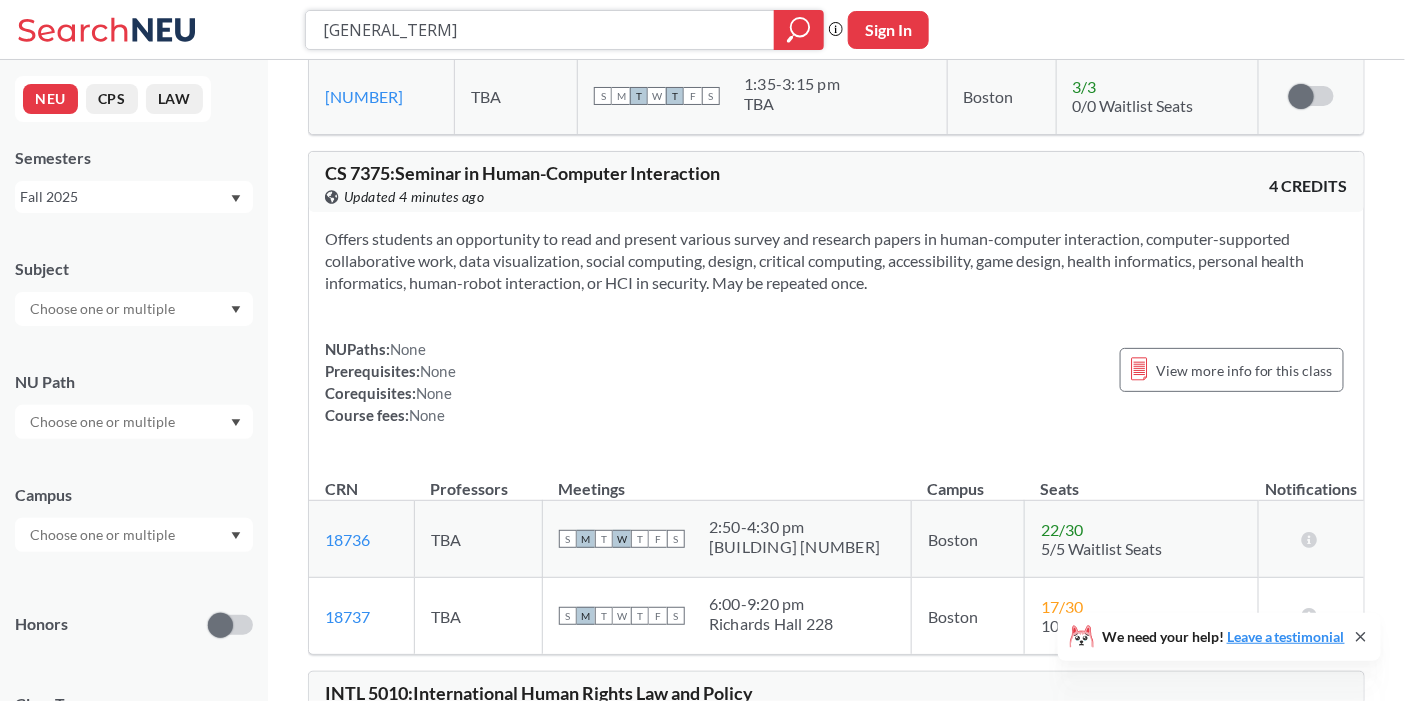 click on "[GENERAL_TERM]" at bounding box center (540, 30) 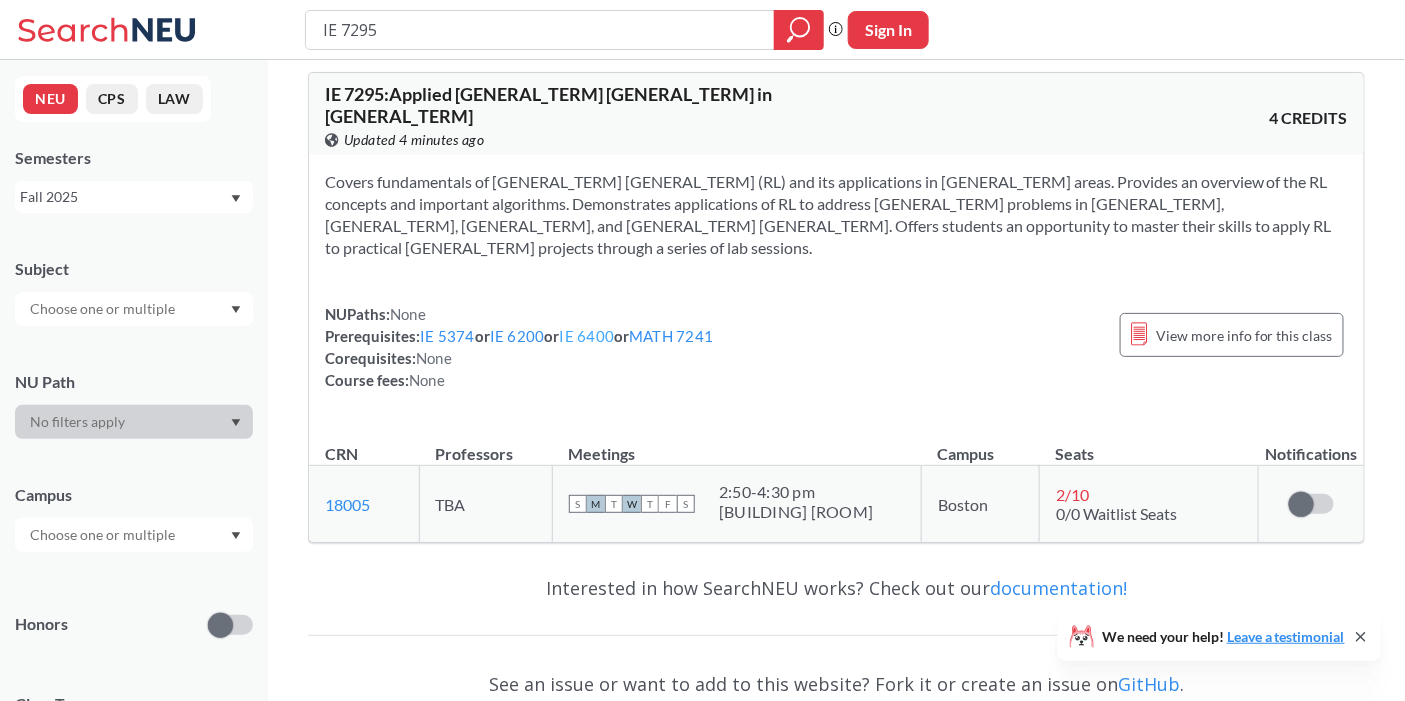 scroll, scrollTop: 0, scrollLeft: 0, axis: both 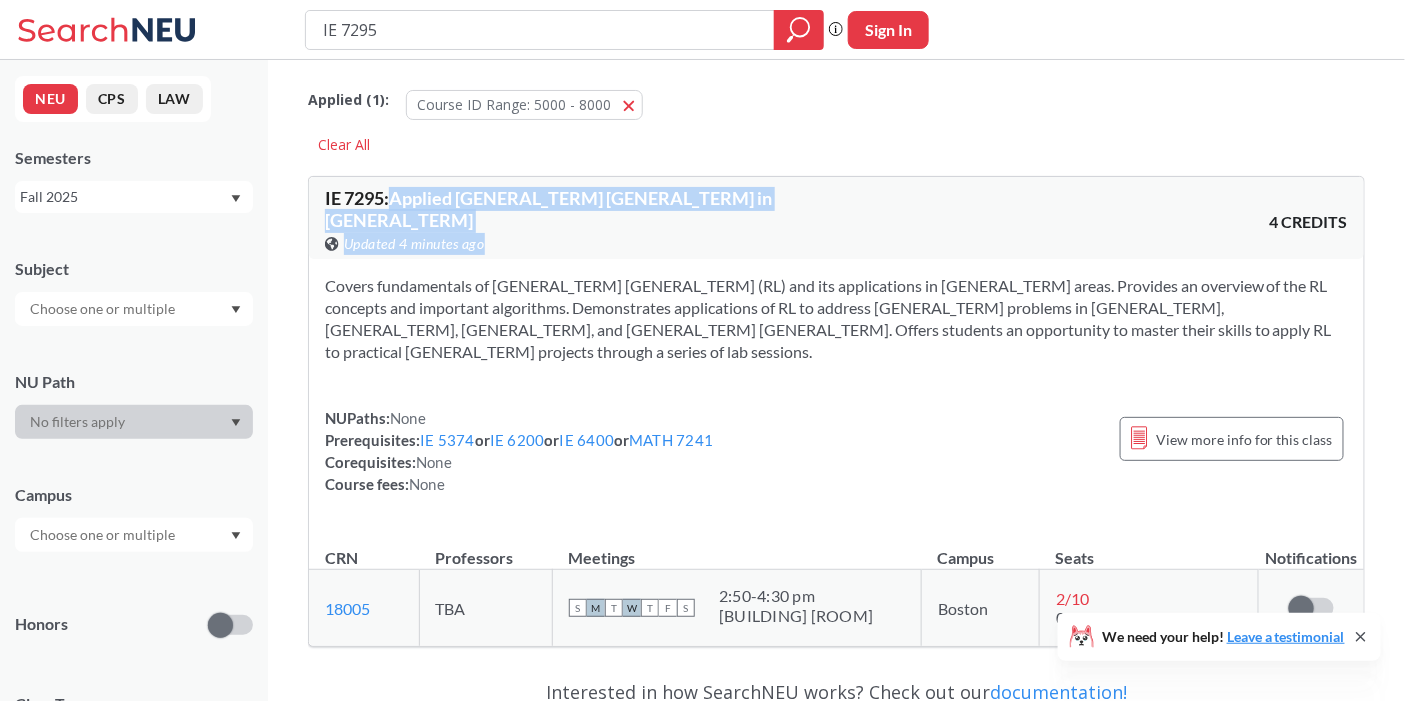 drag, startPoint x: 394, startPoint y: 202, endPoint x: 559, endPoint y: 208, distance: 165.10905 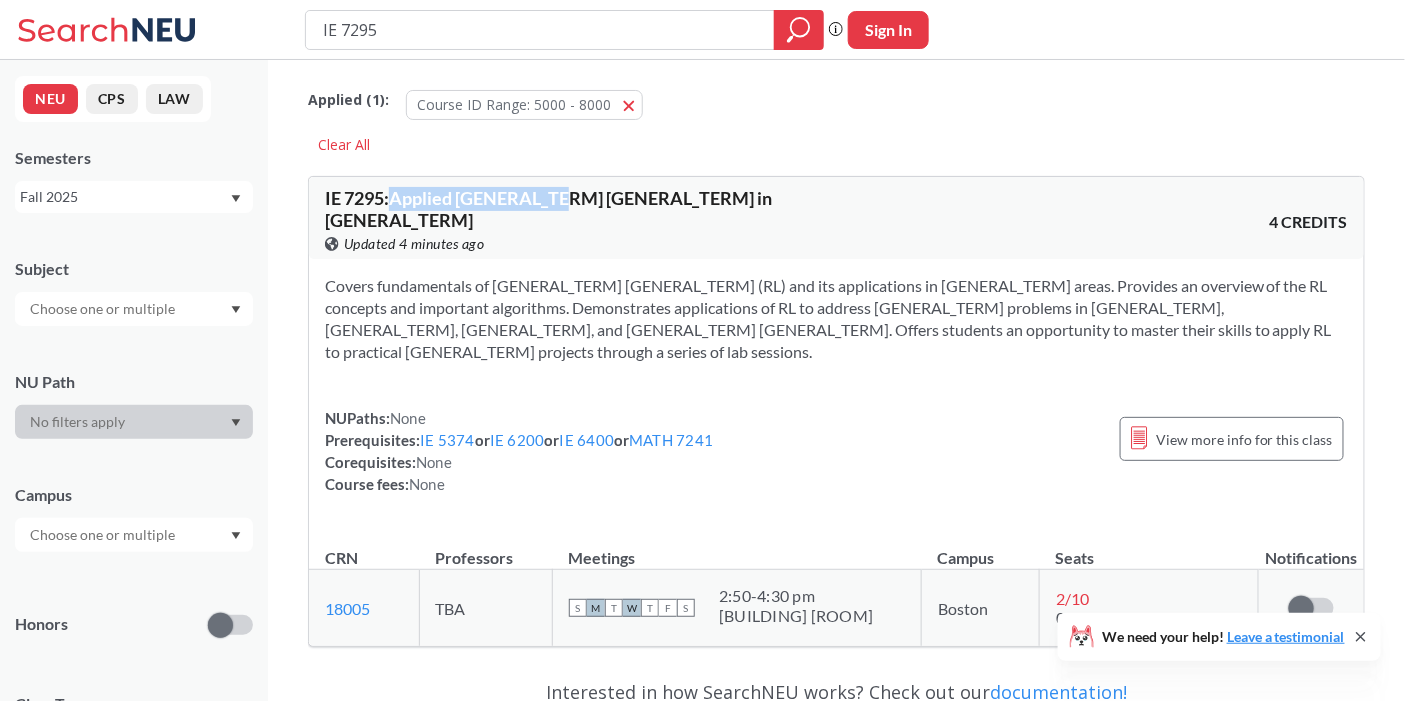 click on "[DEPARTMENT] [COURSE_CODE] : Applied [GENERAL_TERM] [GENERAL_TERM] in [GENERAL_TERM] View this course on Banner. Updated [TIME] ago" at bounding box center (581, 222) 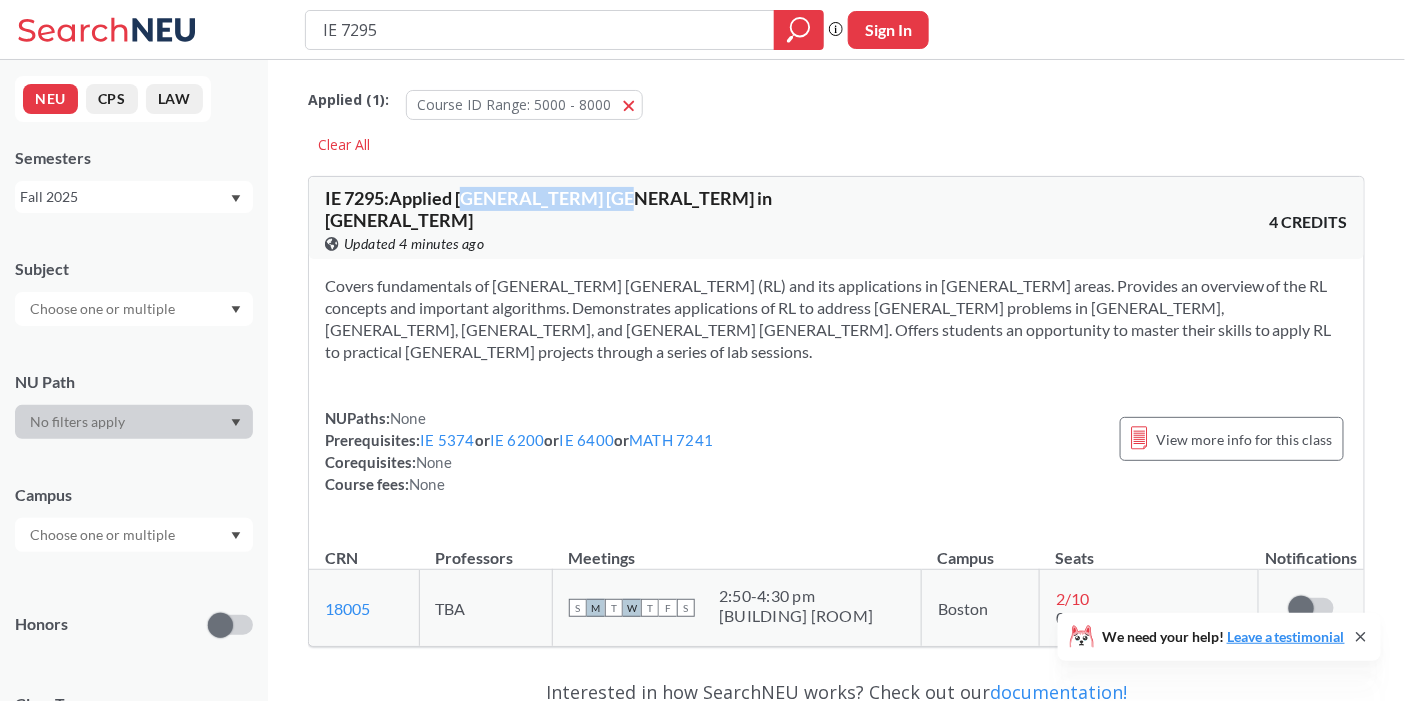 drag, startPoint x: 468, startPoint y: 200, endPoint x: 619, endPoint y: 196, distance: 151.05296 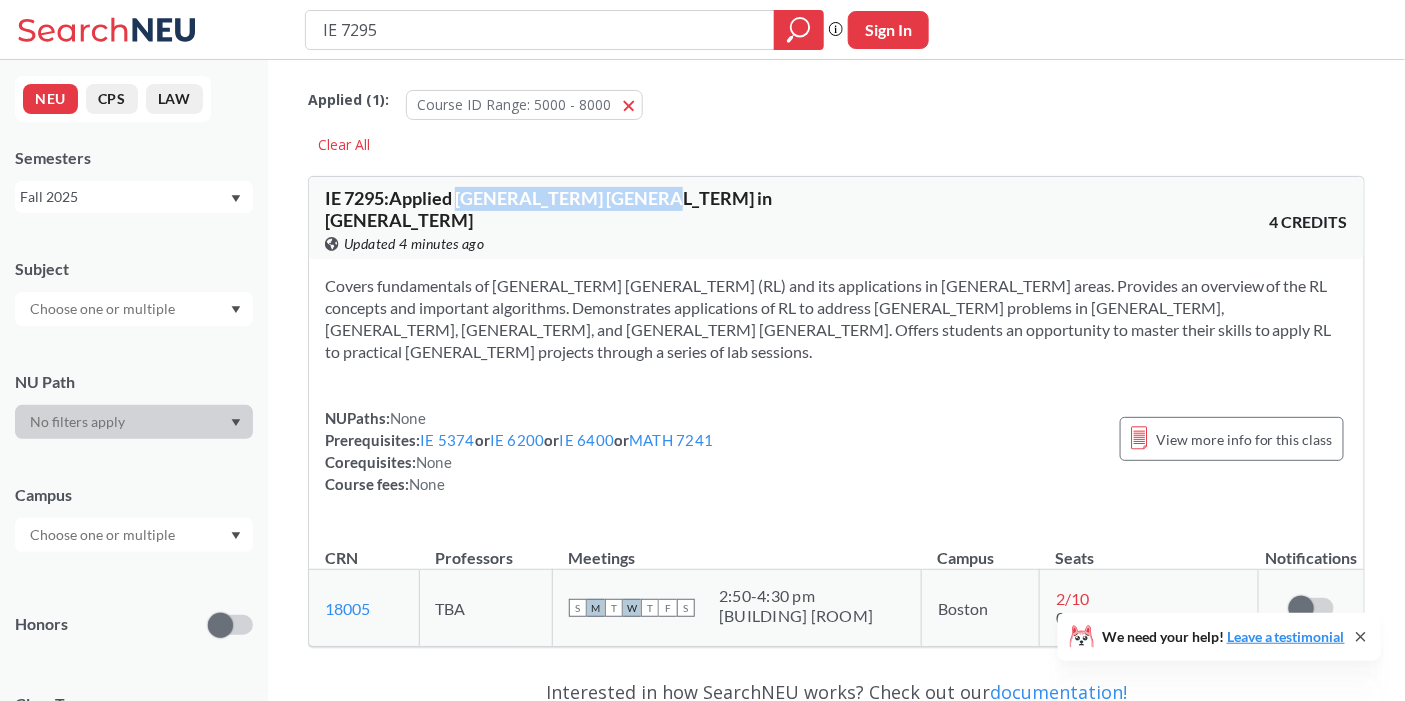 drag, startPoint x: 461, startPoint y: 197, endPoint x: 652, endPoint y: 192, distance: 191.06543 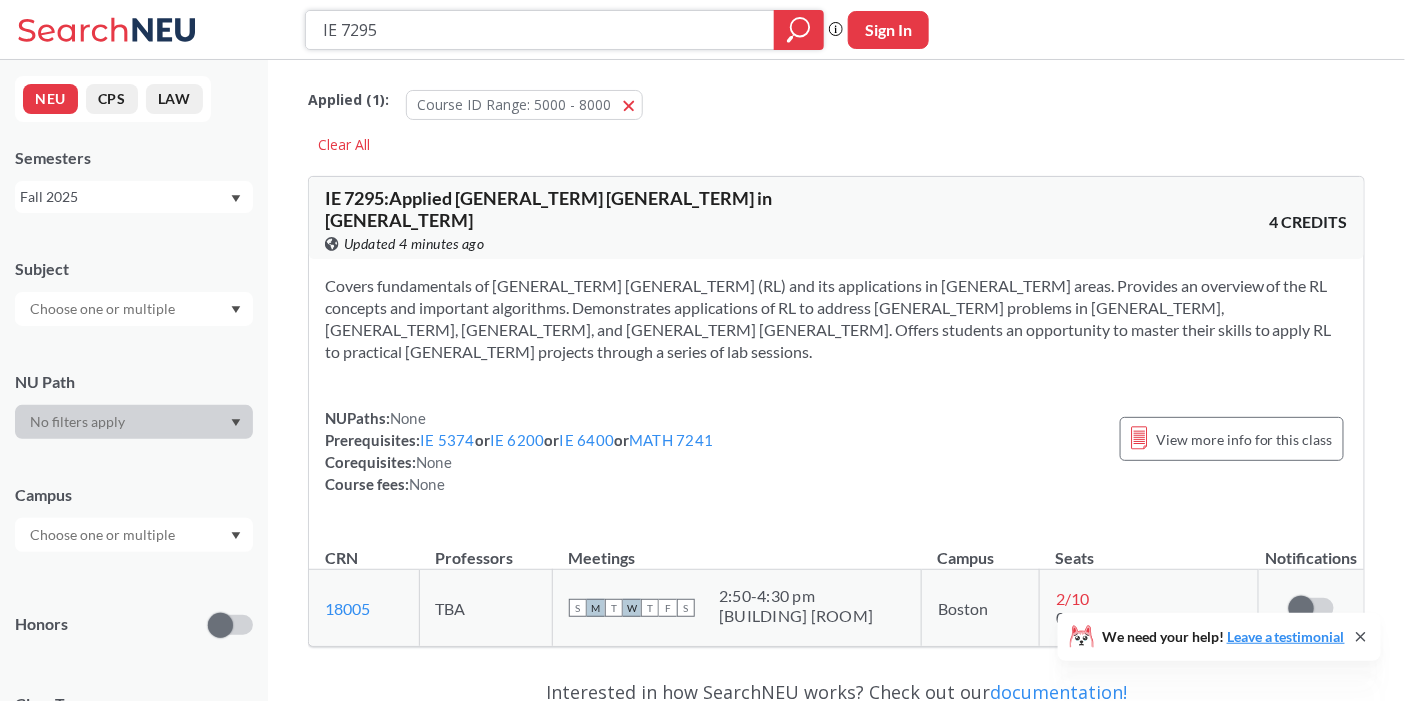 click on "IE 7295" at bounding box center (540, 30) 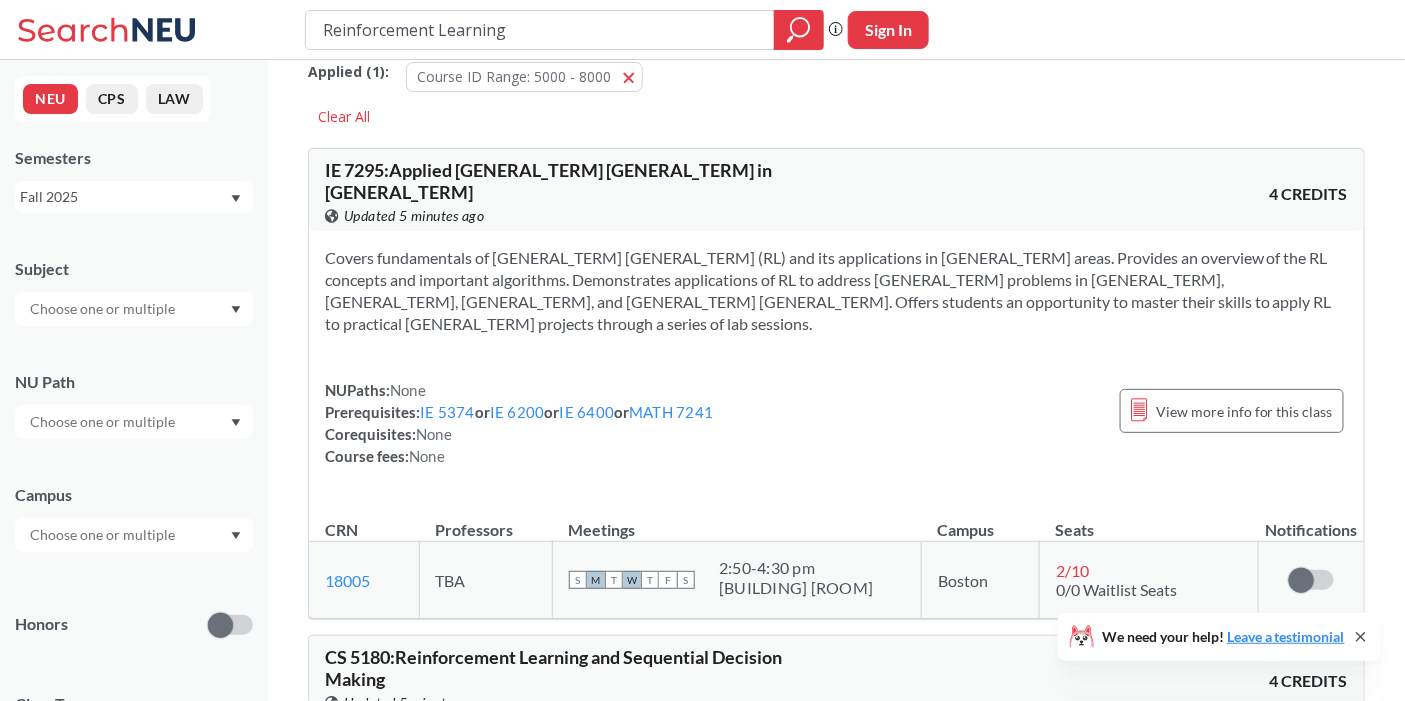 scroll, scrollTop: 0, scrollLeft: 0, axis: both 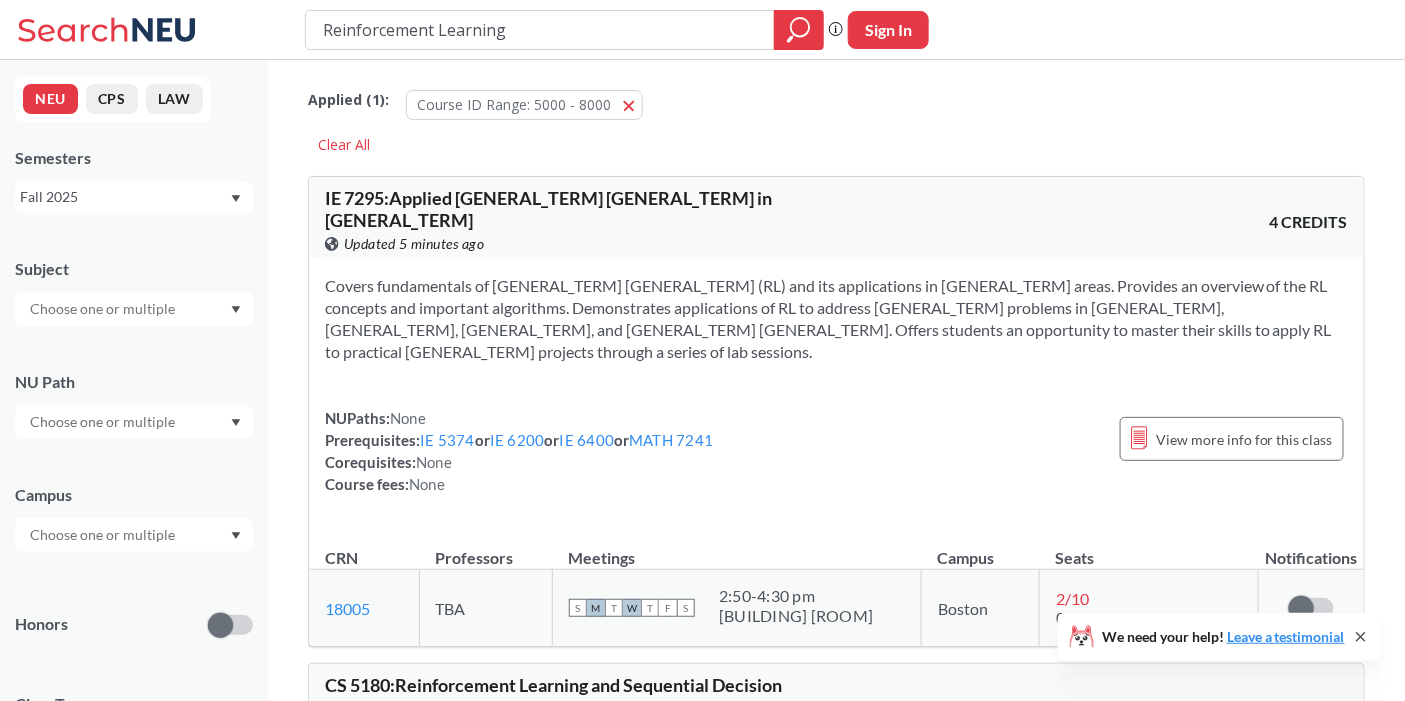 click on "IE 7295 : Applied Reinforcement Learning in Engineering View this course on Banner. Updated 5 minutes ago 4 CREDITS" at bounding box center [836, 218] 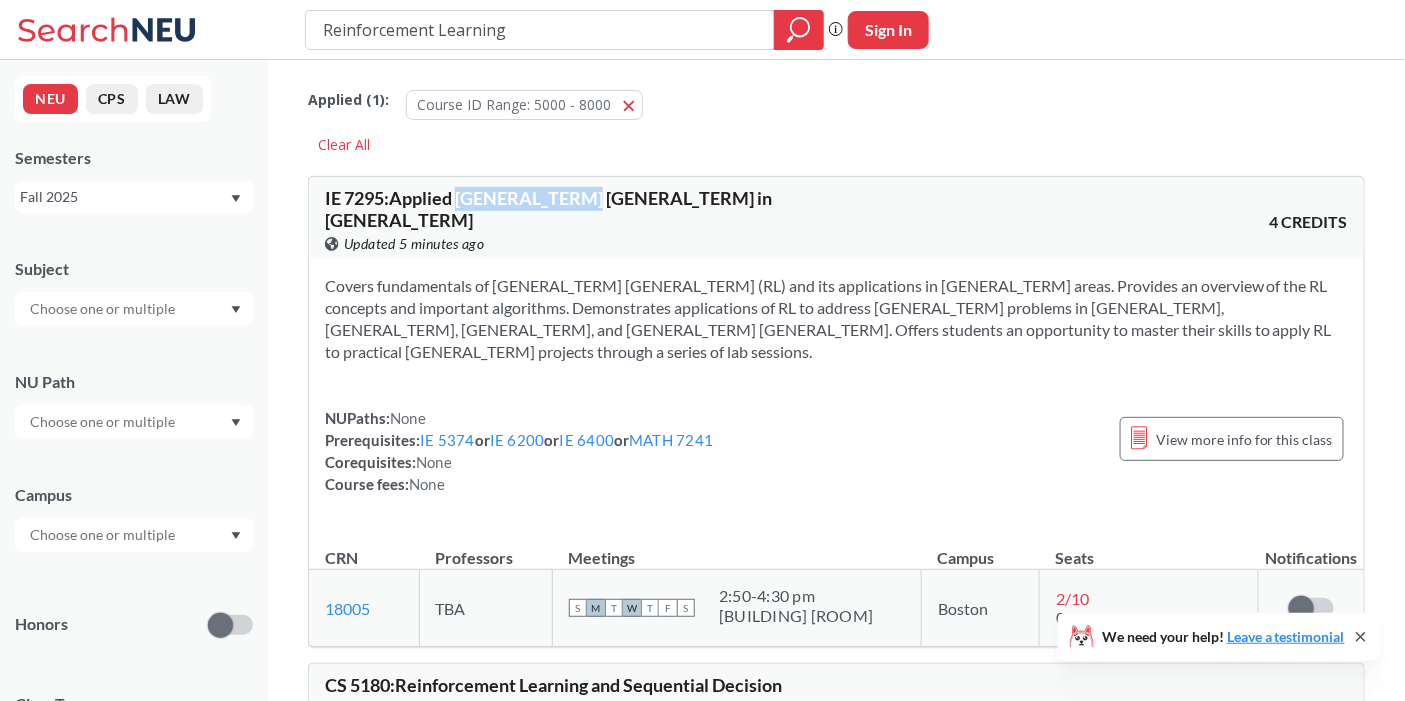 click on "IE 7295 : Applied Reinforcement Learning in Engineering View this course on Banner. Updated 5 minutes ago 4 CREDITS" at bounding box center [836, 218] 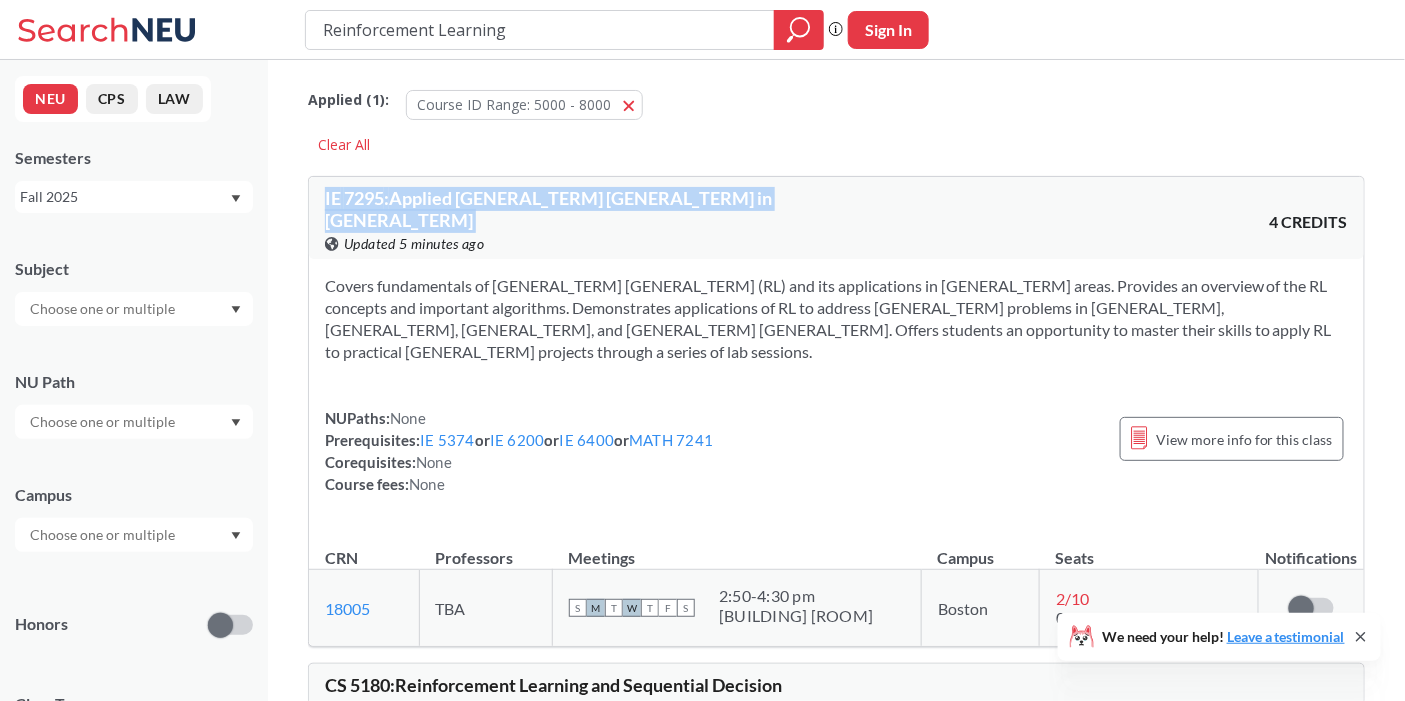 click on "IE 7295 : Applied Reinforcement Learning in Engineering View this course on Banner. Updated 5 minutes ago 4 CREDITS" at bounding box center [836, 218] 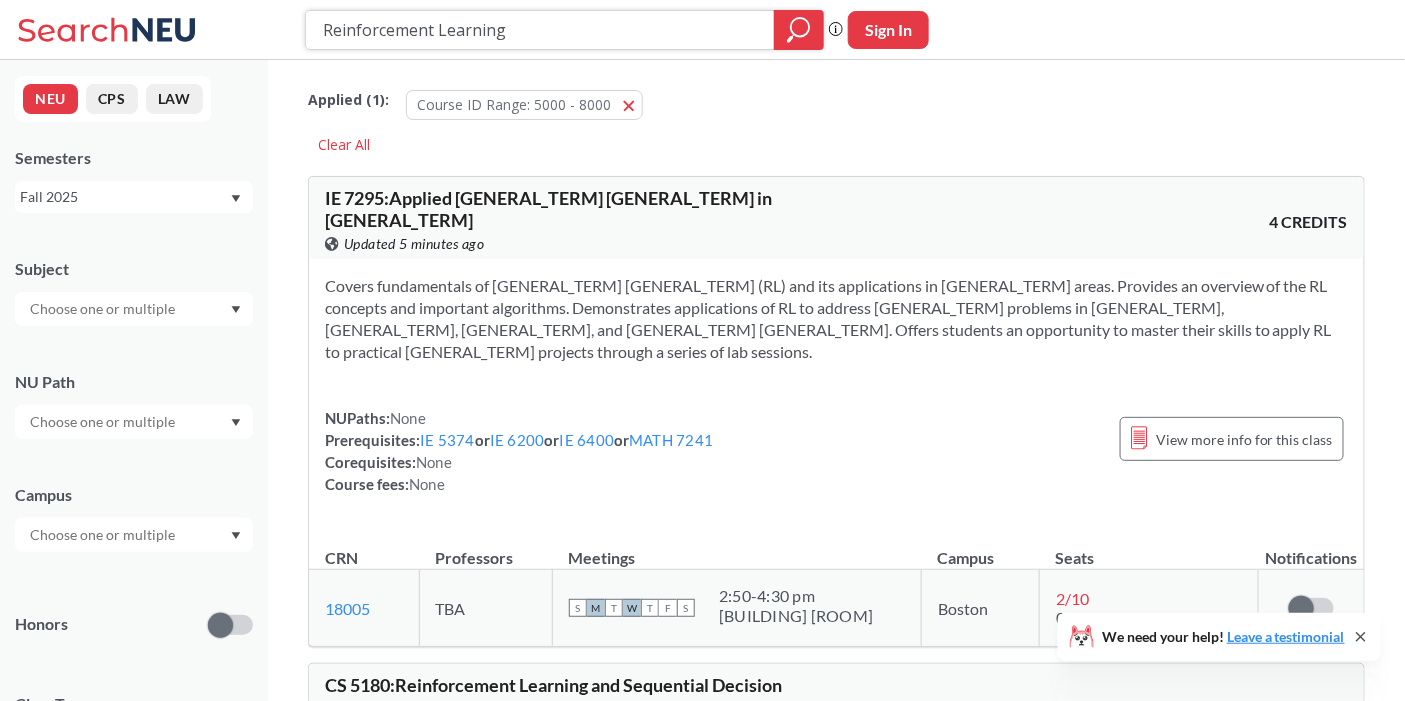 click on "Reinforcement Learning" at bounding box center [540, 30] 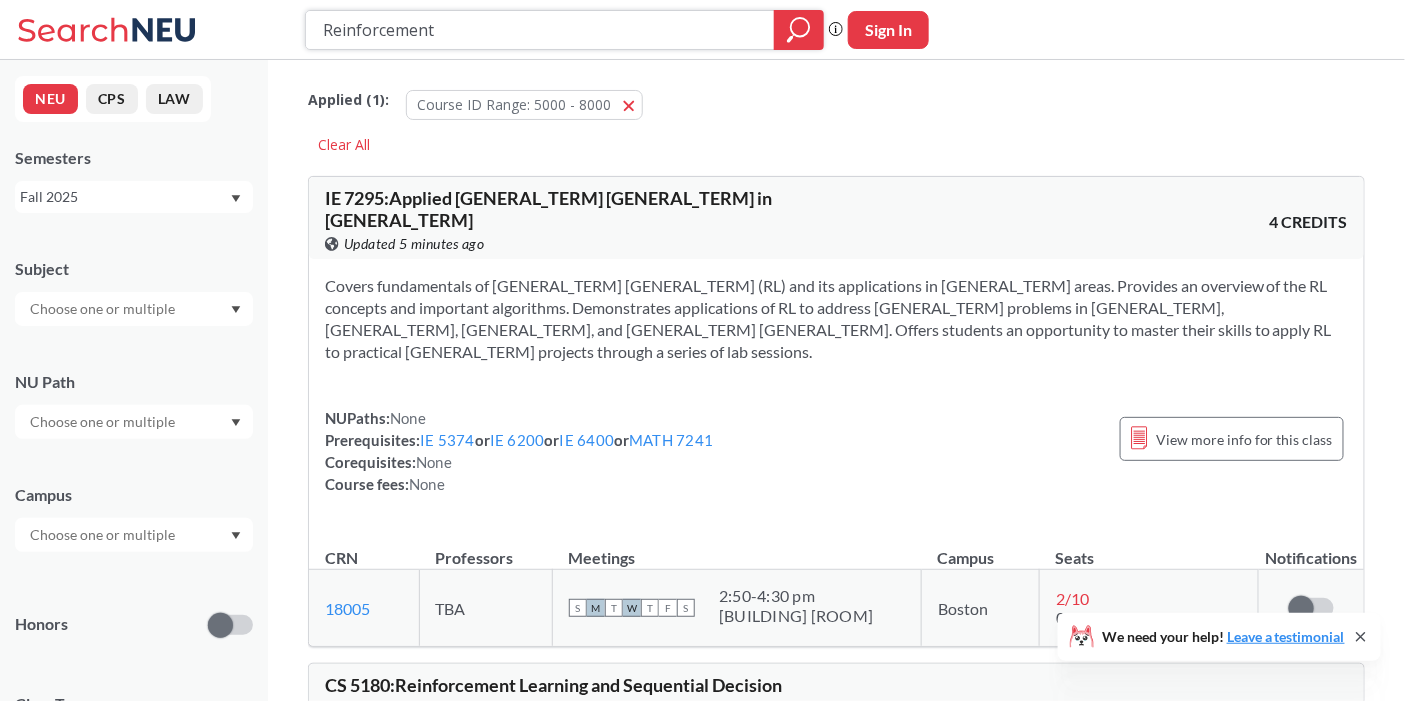 type on "Reinforcement" 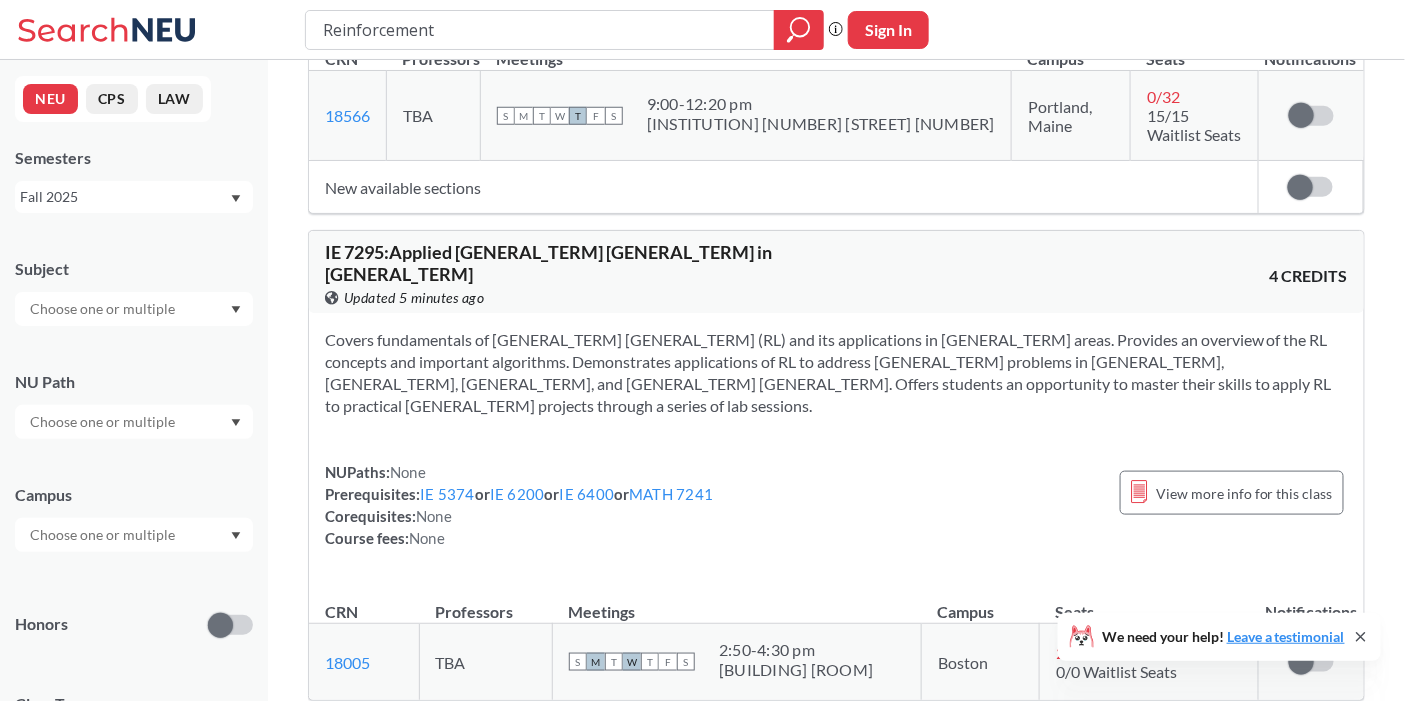 scroll, scrollTop: 520, scrollLeft: 0, axis: vertical 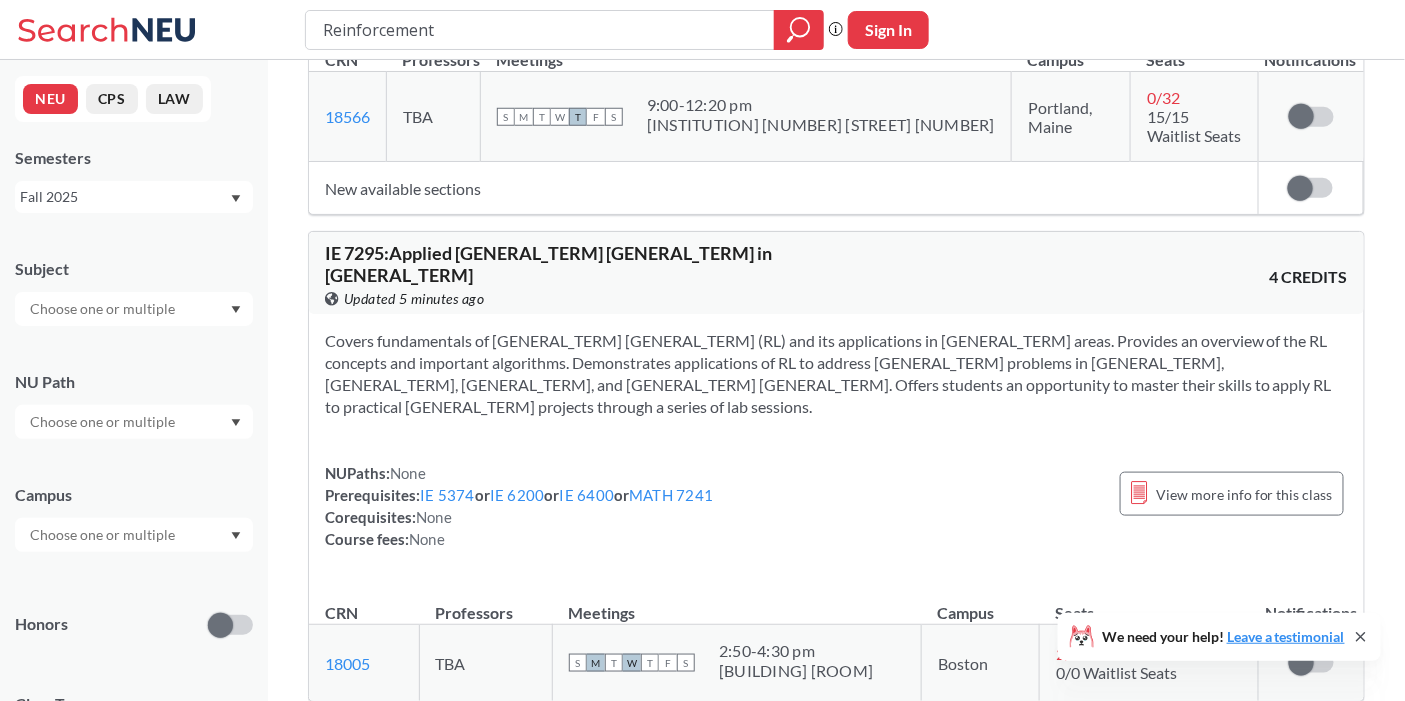click on "[TIME] - [TIME] [AMPM]" at bounding box center (796, 651) 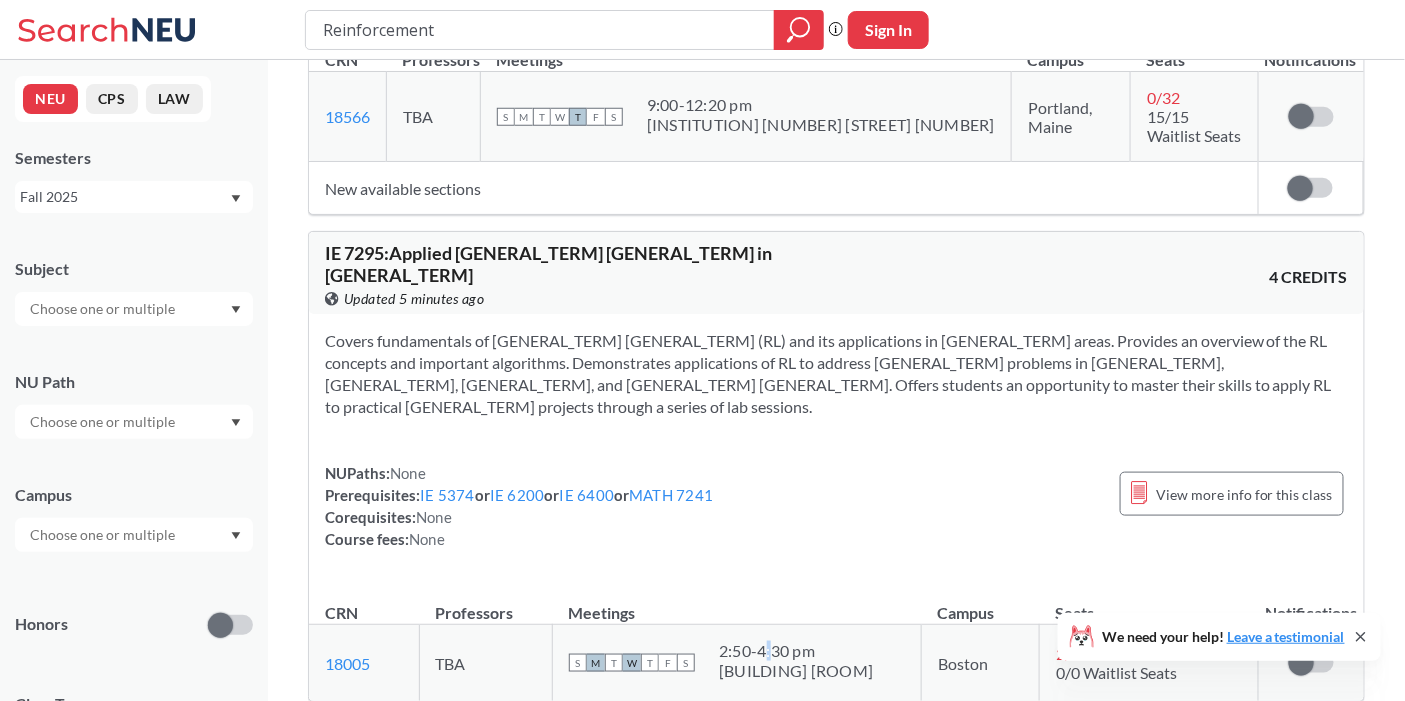 click on "[TIME] - [TIME] [AMPM]" at bounding box center [796, 651] 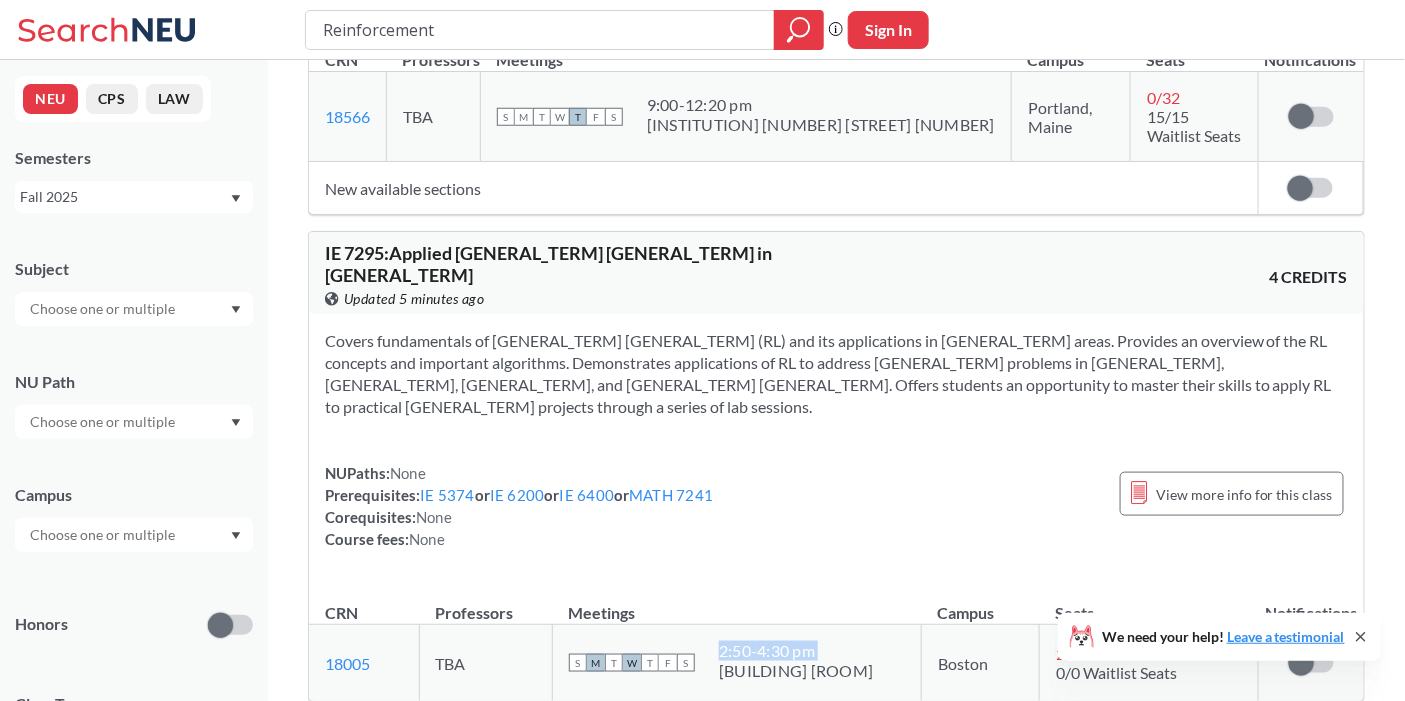 click on "[TIME] - [TIME] [AMPM]" at bounding box center (796, 651) 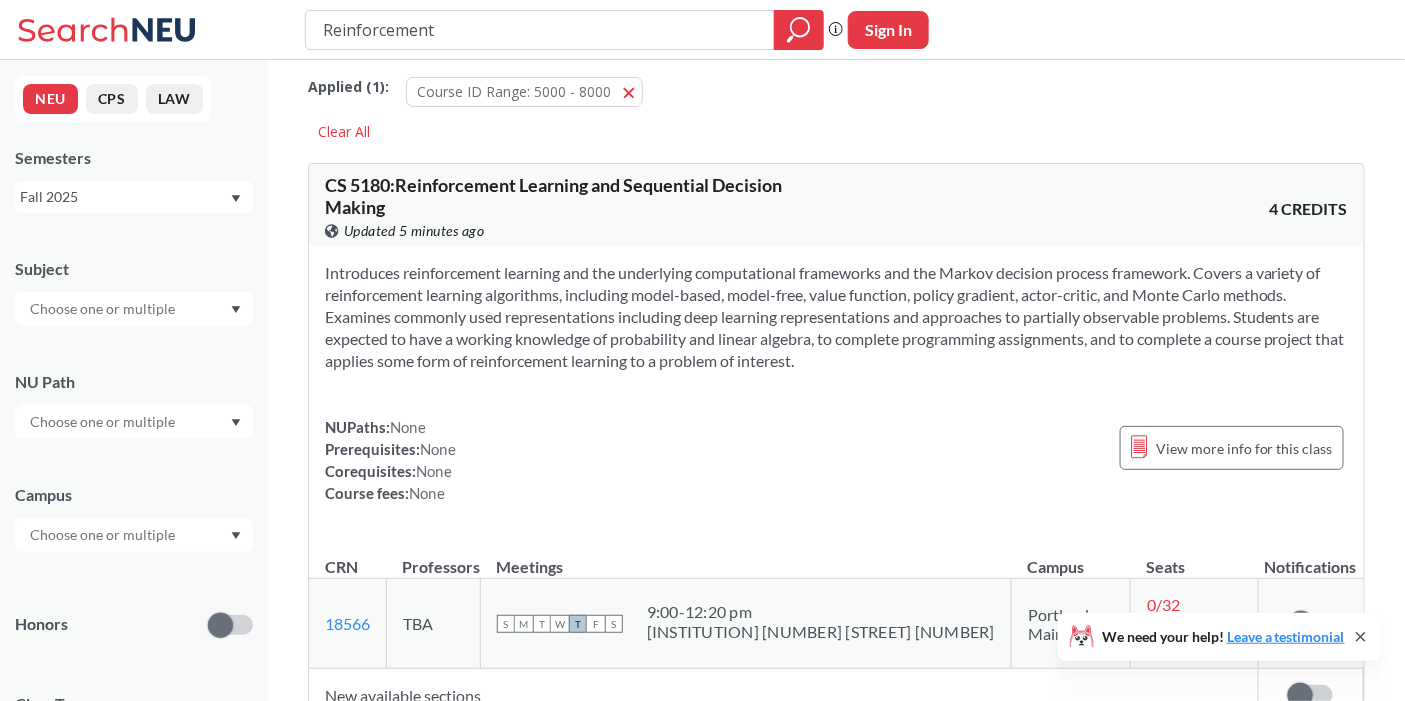 scroll, scrollTop: 0, scrollLeft: 0, axis: both 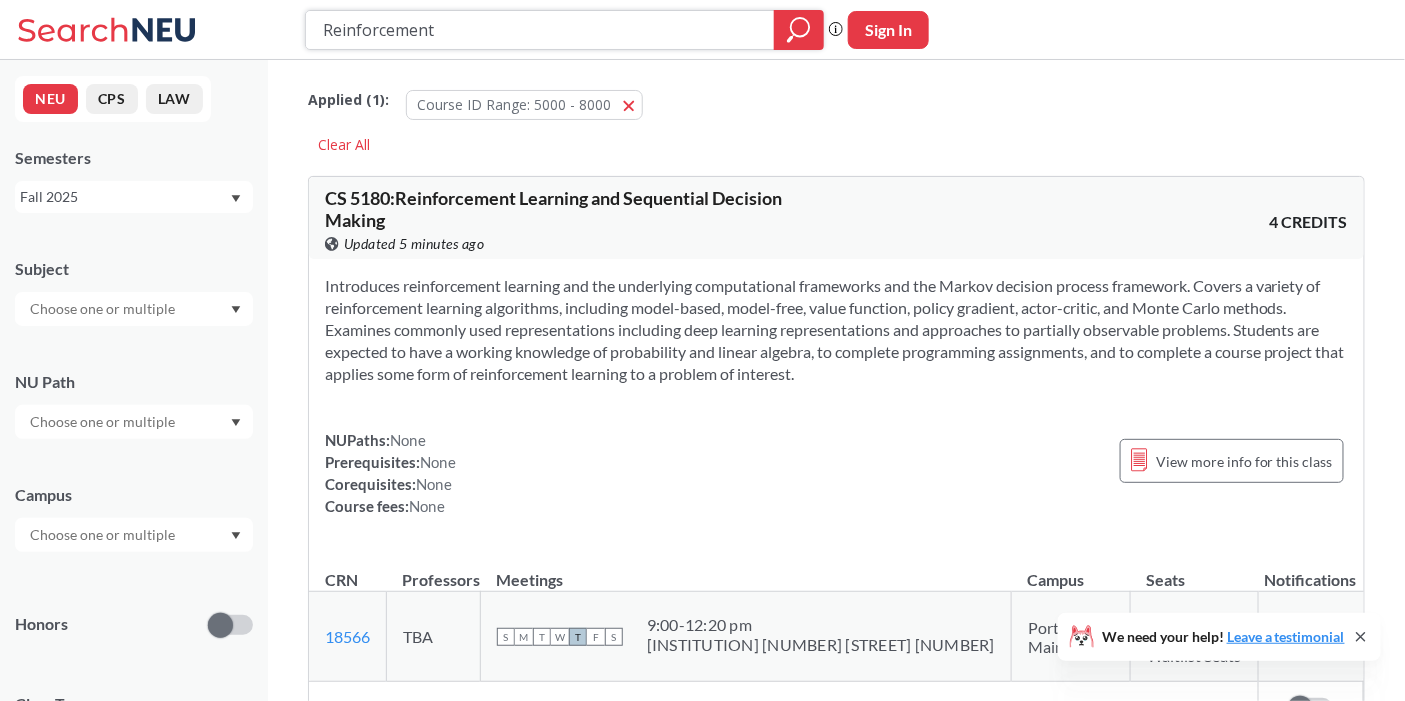click on "Reinforcement" at bounding box center (540, 30) 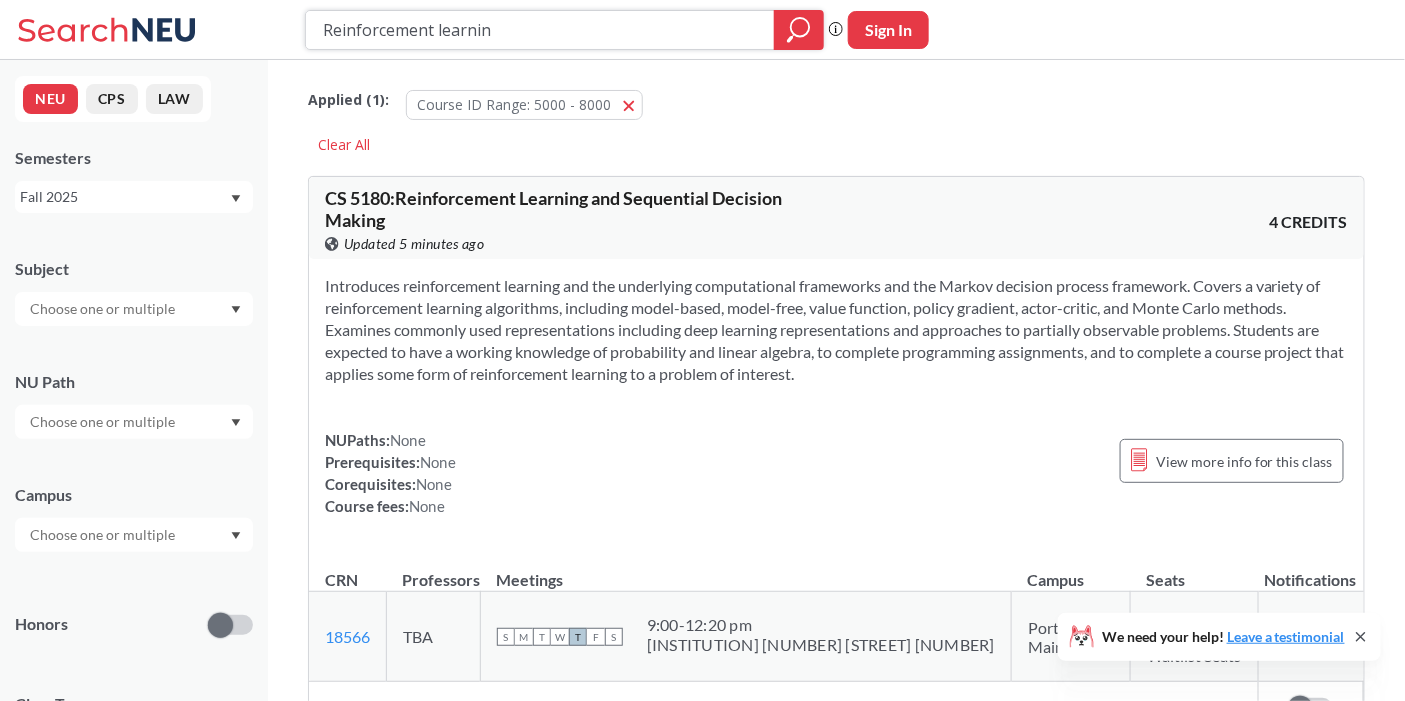 type on "[GENERAL_TERM] [GENERAL_TERM]" 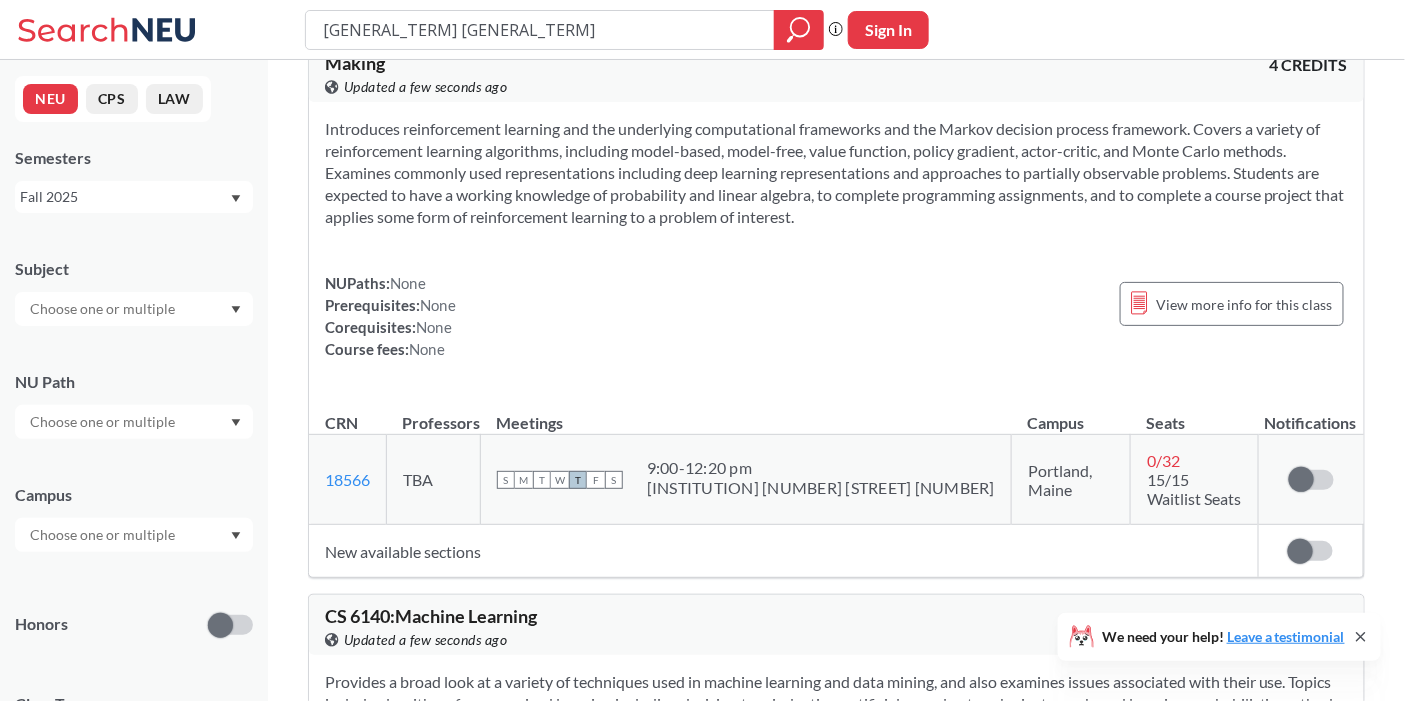 scroll, scrollTop: 910, scrollLeft: 0, axis: vertical 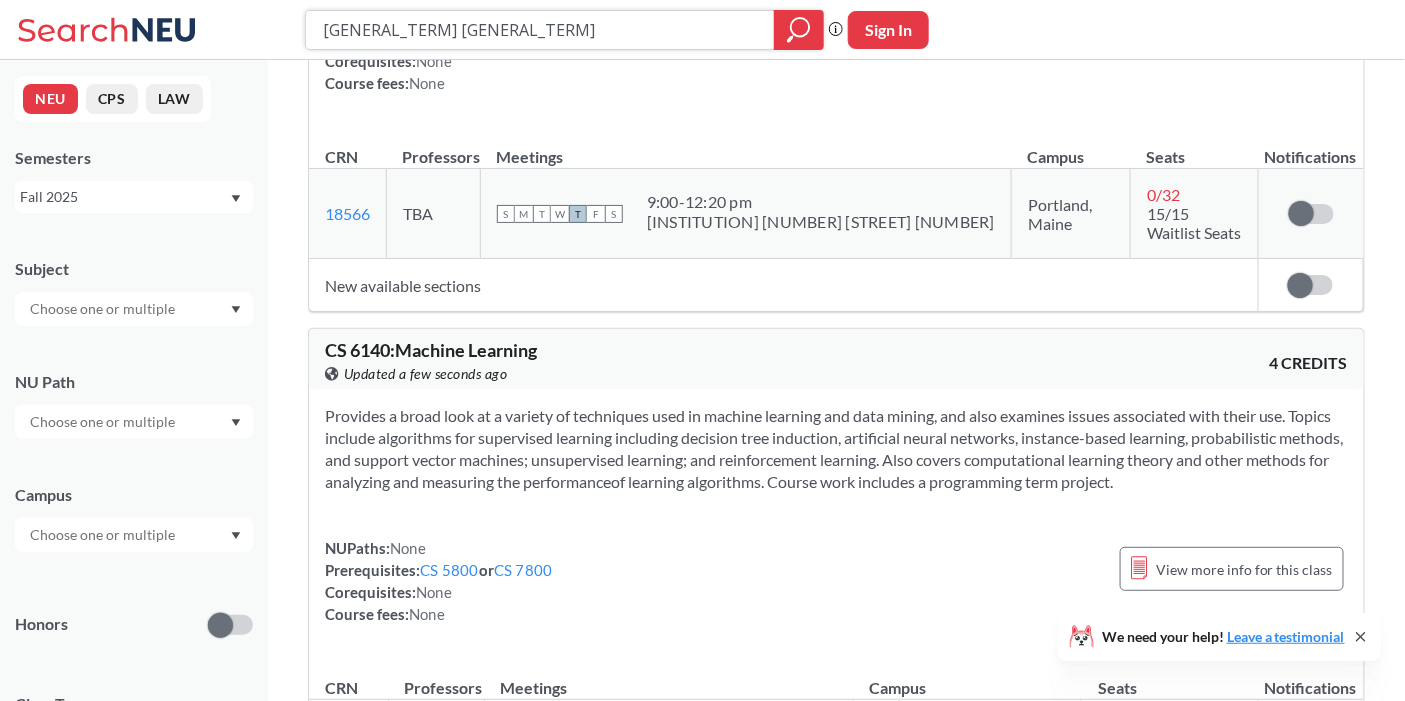 click on "[GENERAL_TERM] [GENERAL_TERM]" at bounding box center (540, 30) 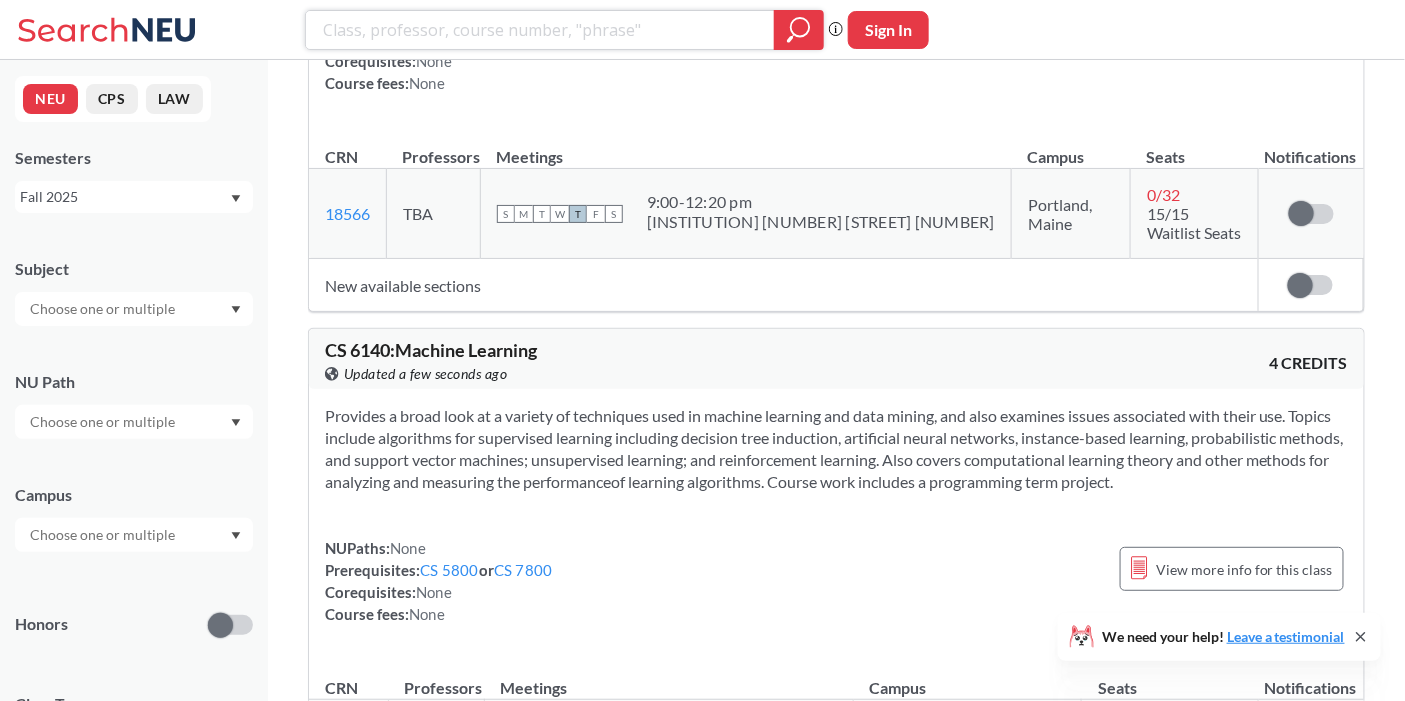 type 